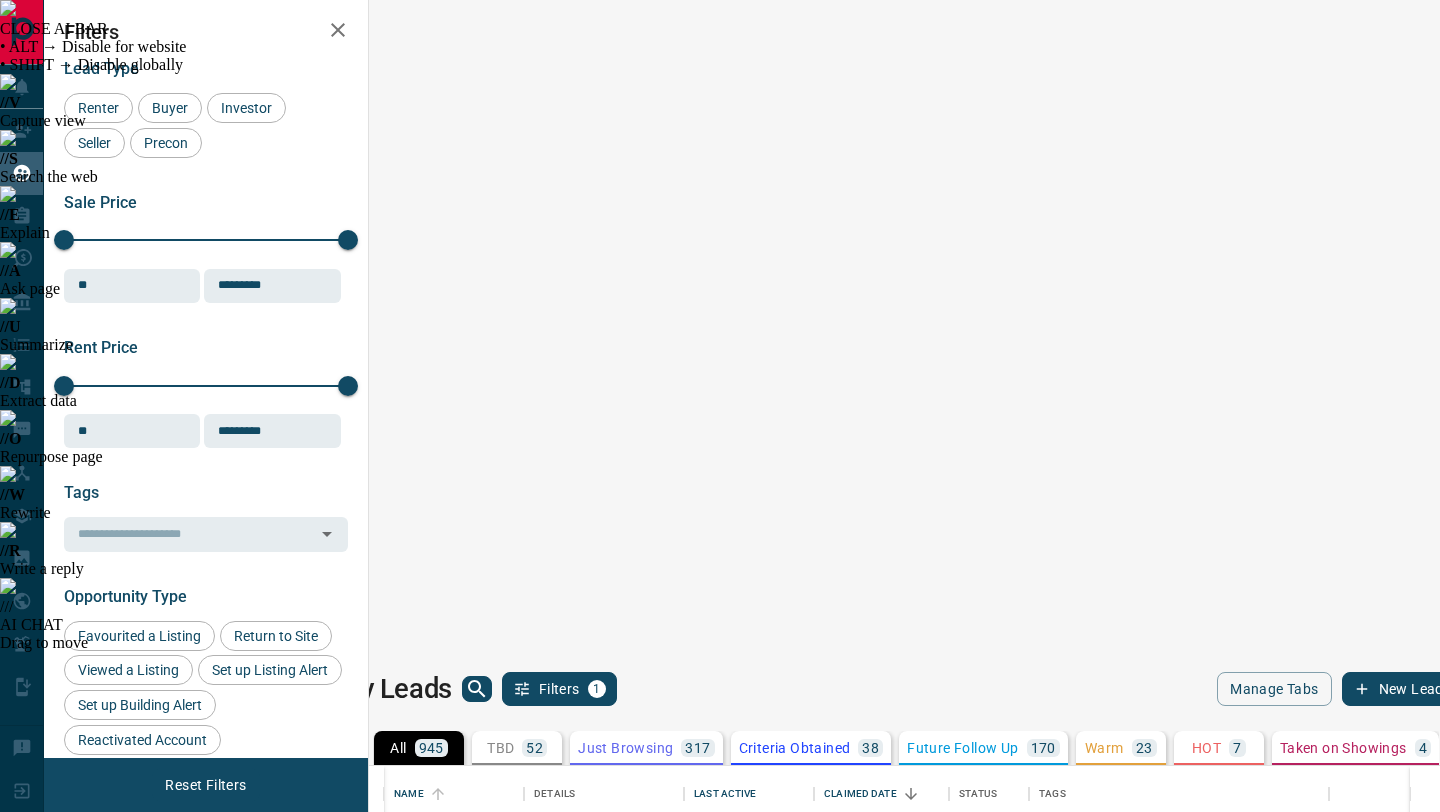 scroll, scrollTop: 0, scrollLeft: 0, axis: both 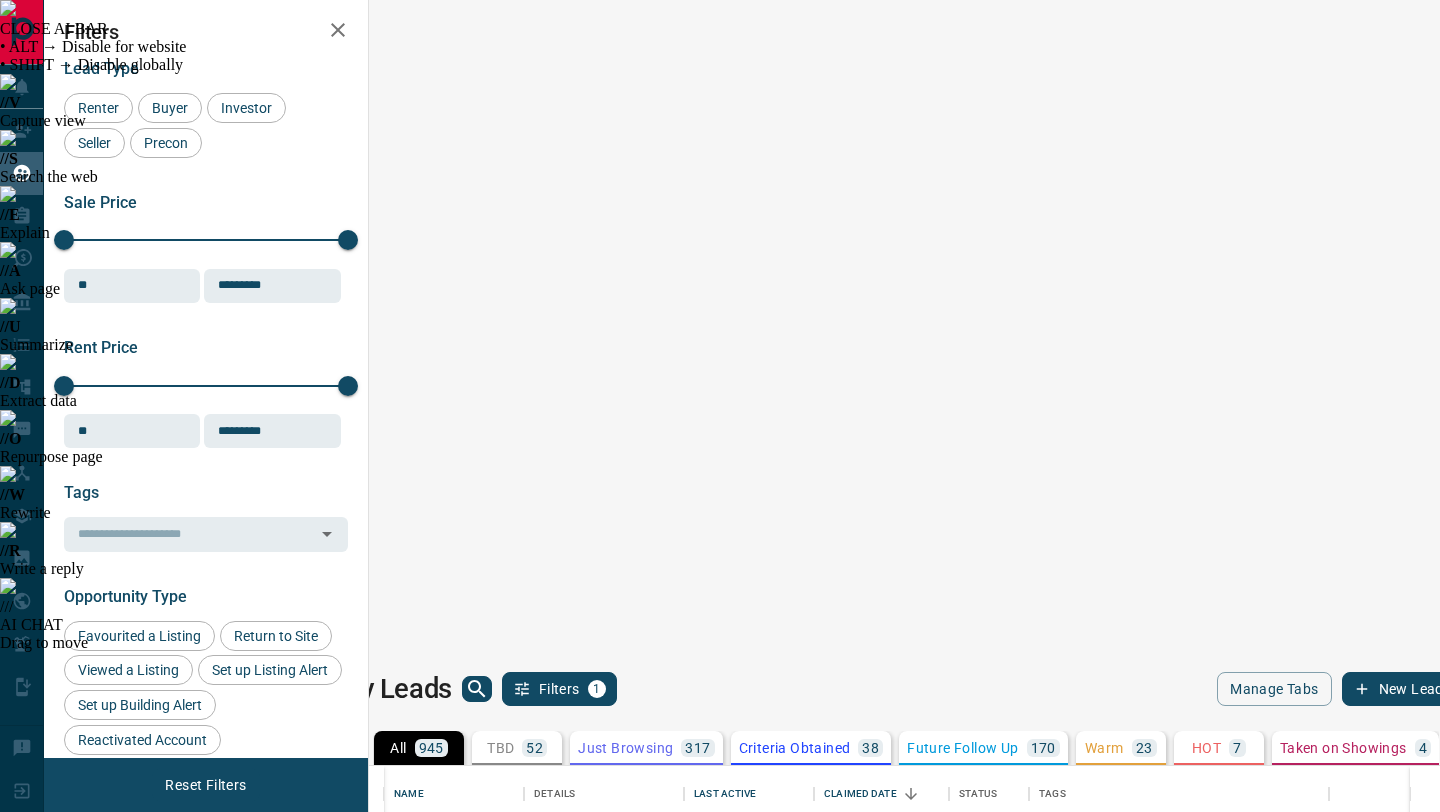 click on "[FIRST] [LAST]" at bounding box center (439, 844) 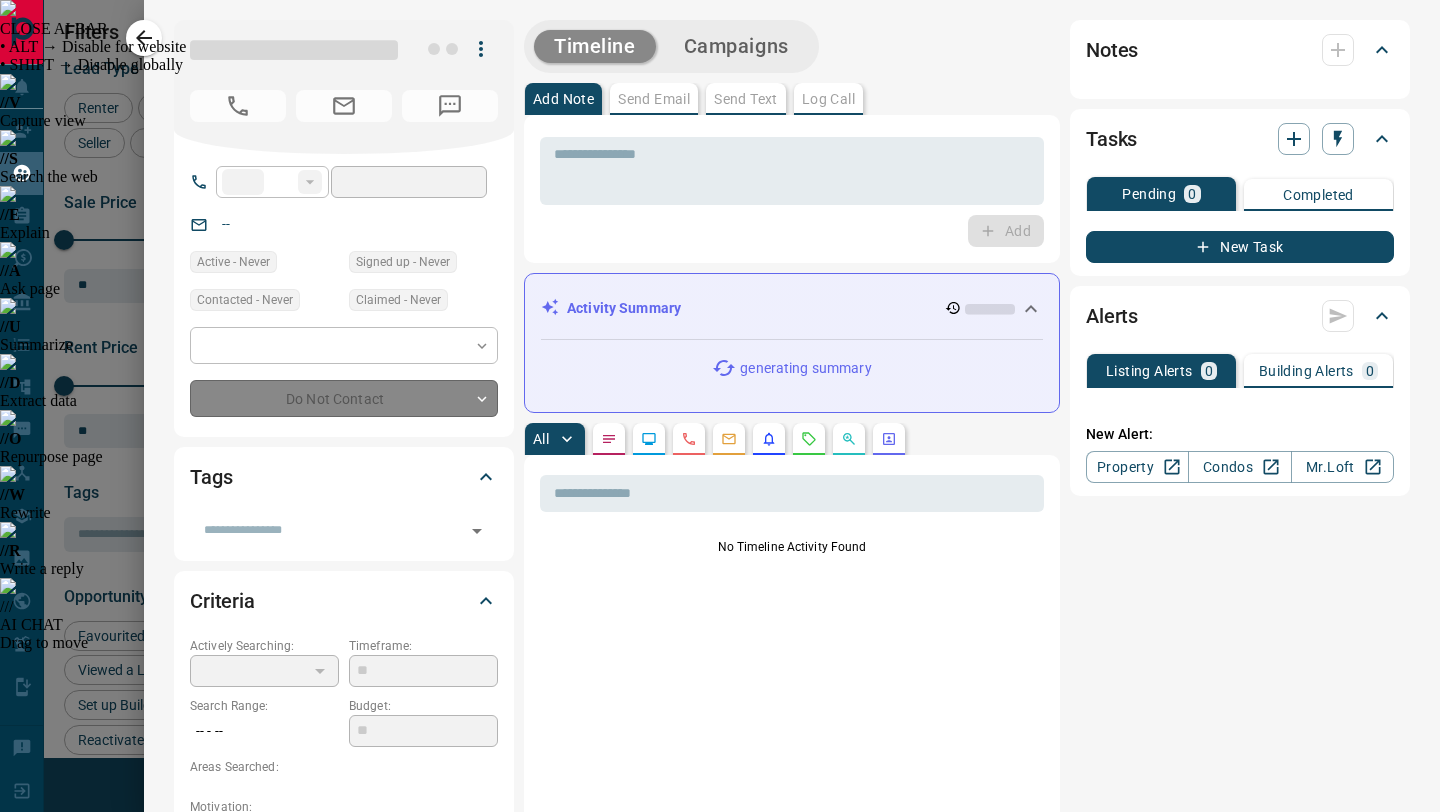 type on "**" 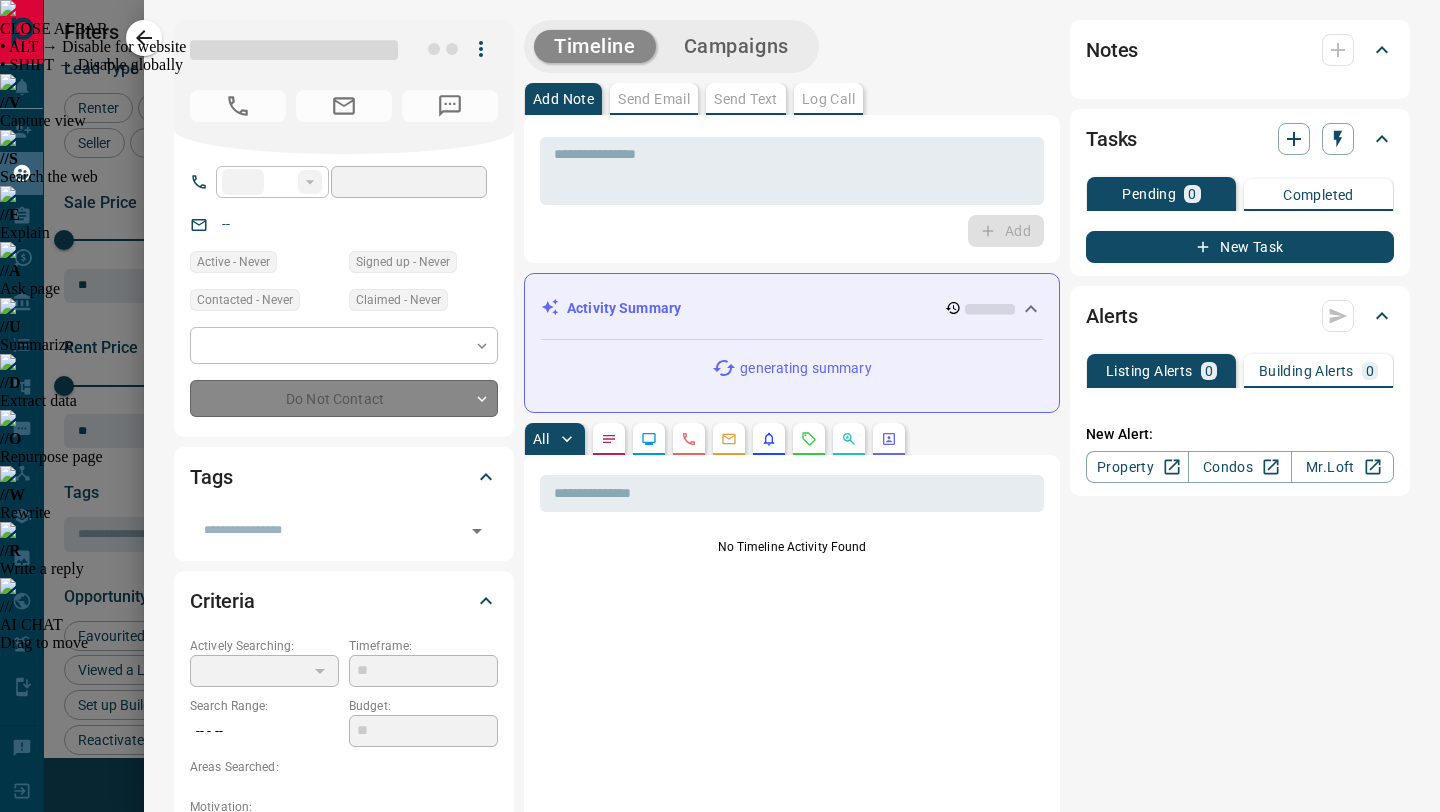 type on "**********" 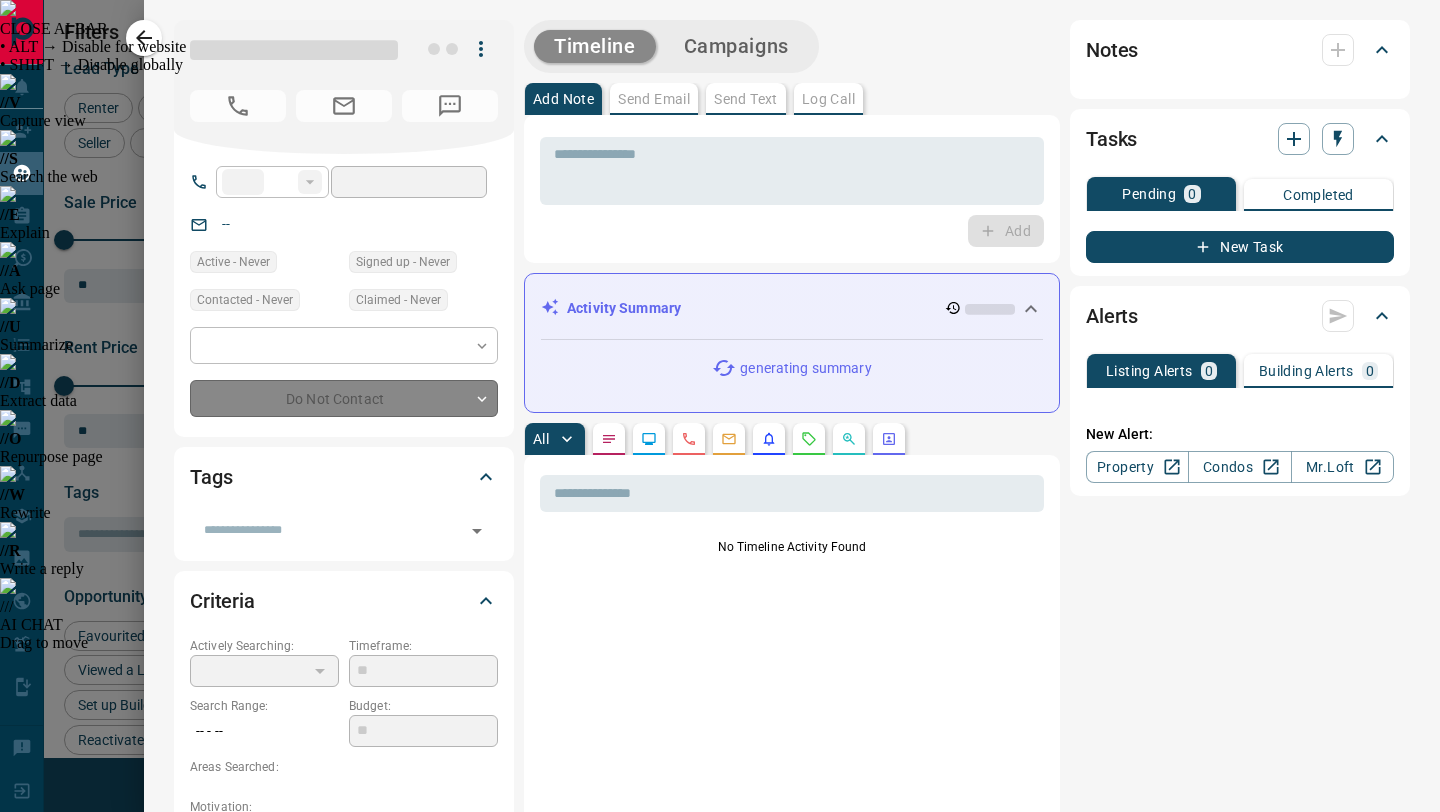 type on "**********" 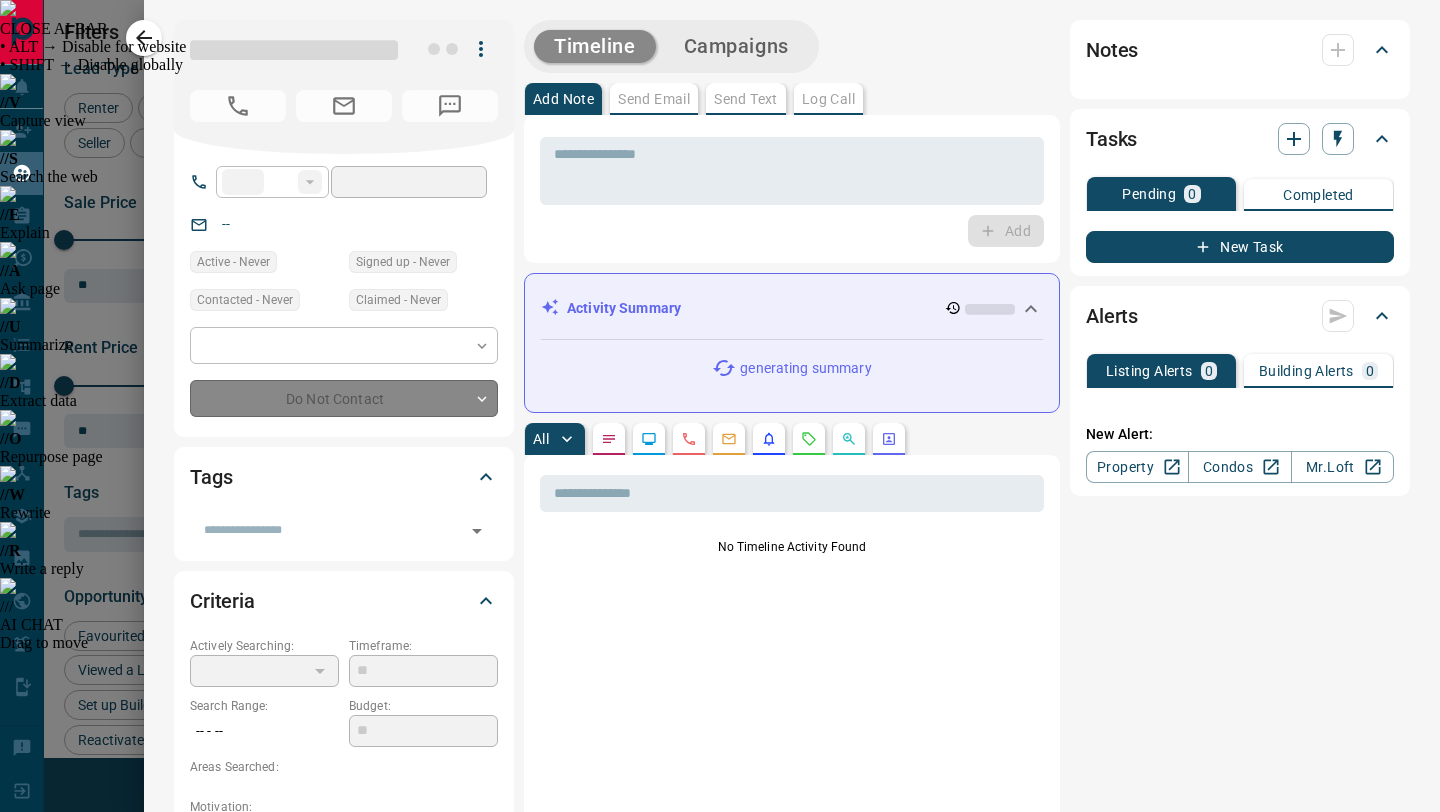 type on "*" 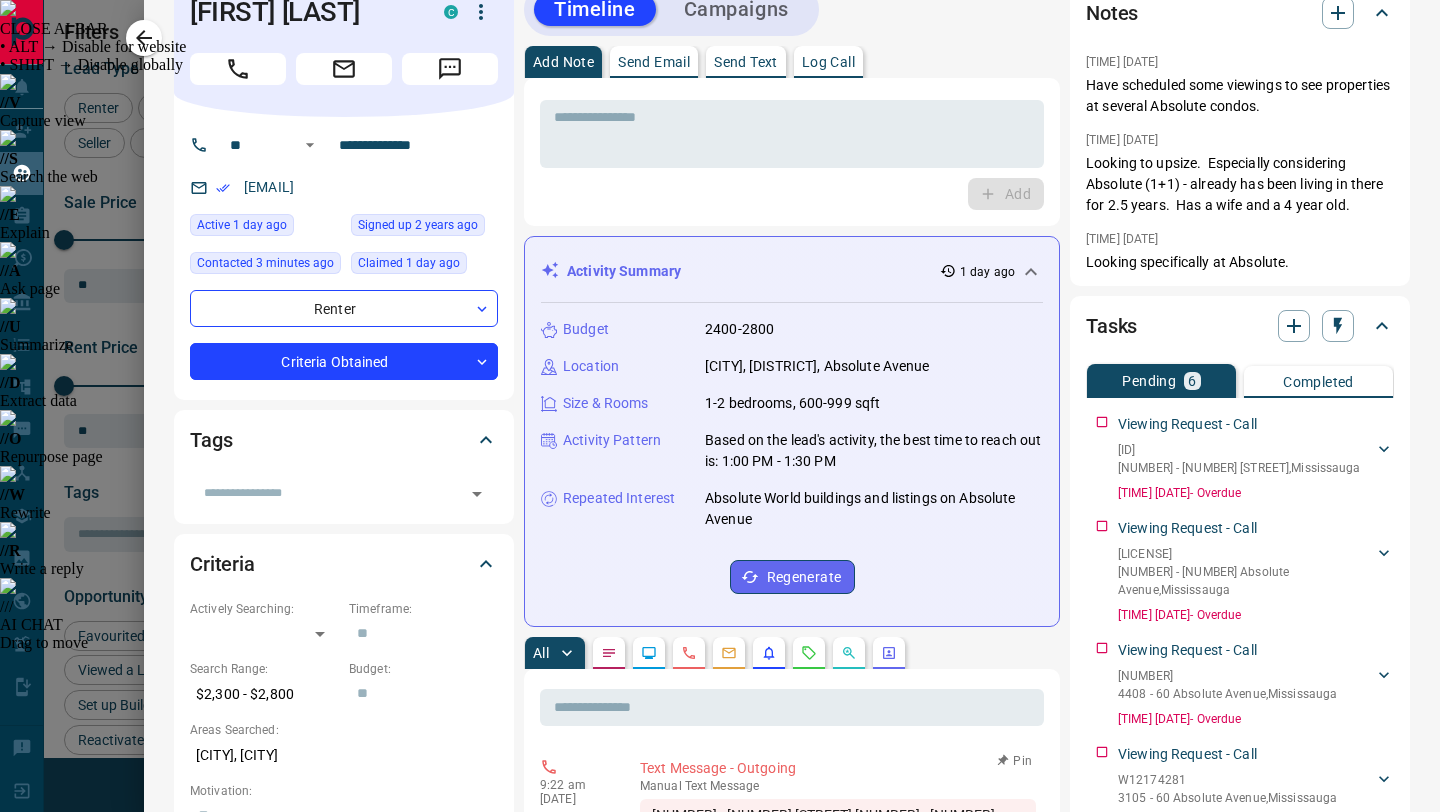 scroll, scrollTop: 0, scrollLeft: 0, axis: both 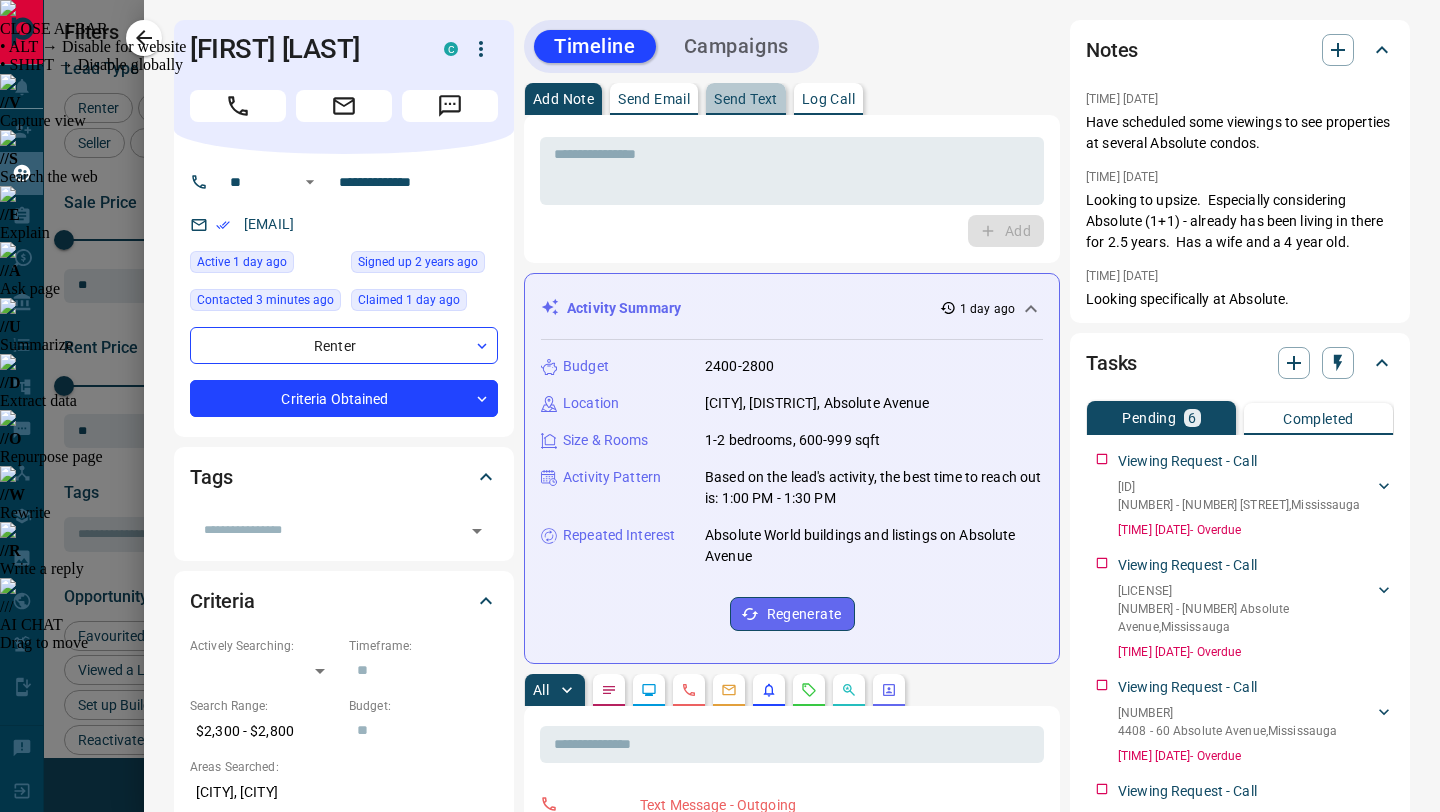 click on "Send Text" at bounding box center [746, 99] 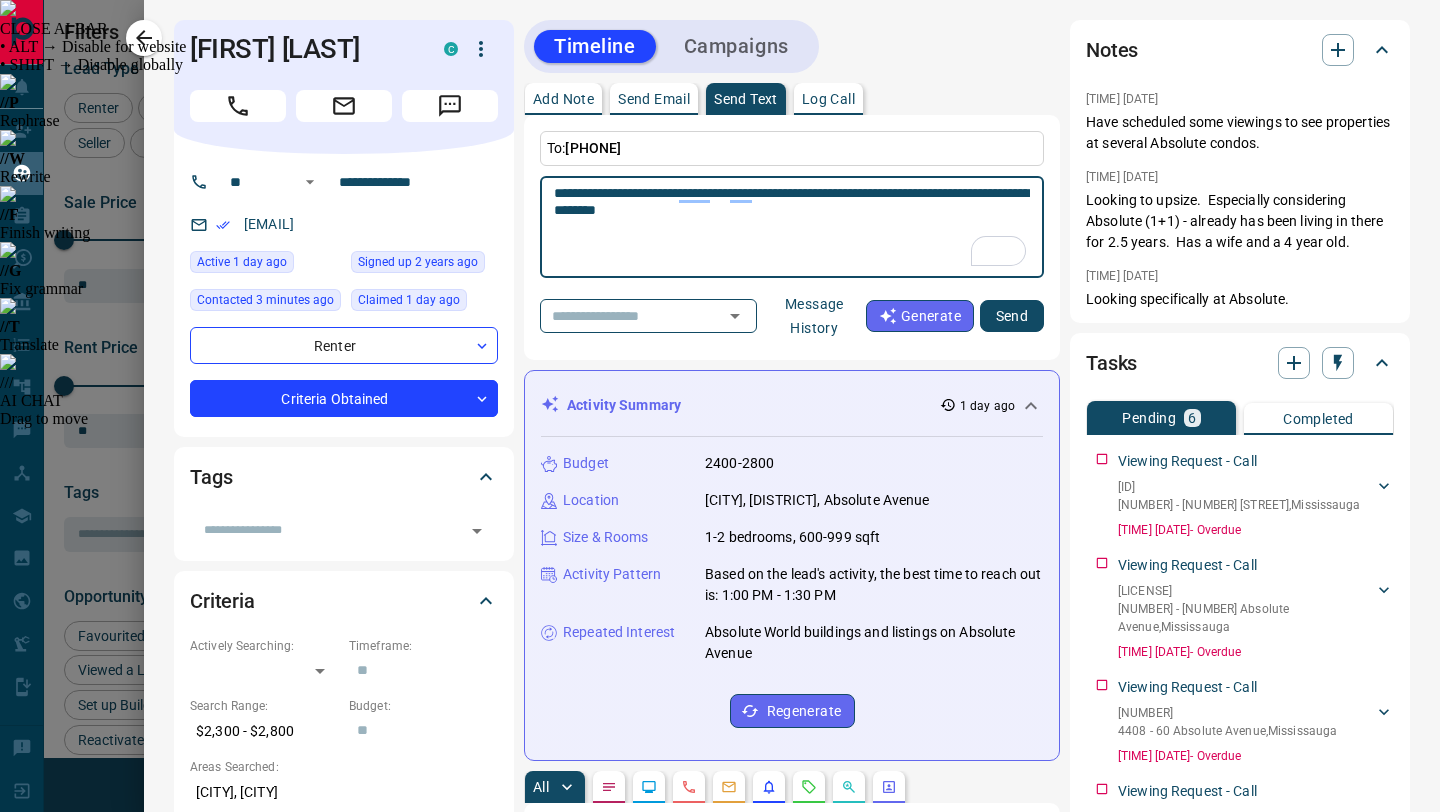 click on "**********" at bounding box center (792, 227) 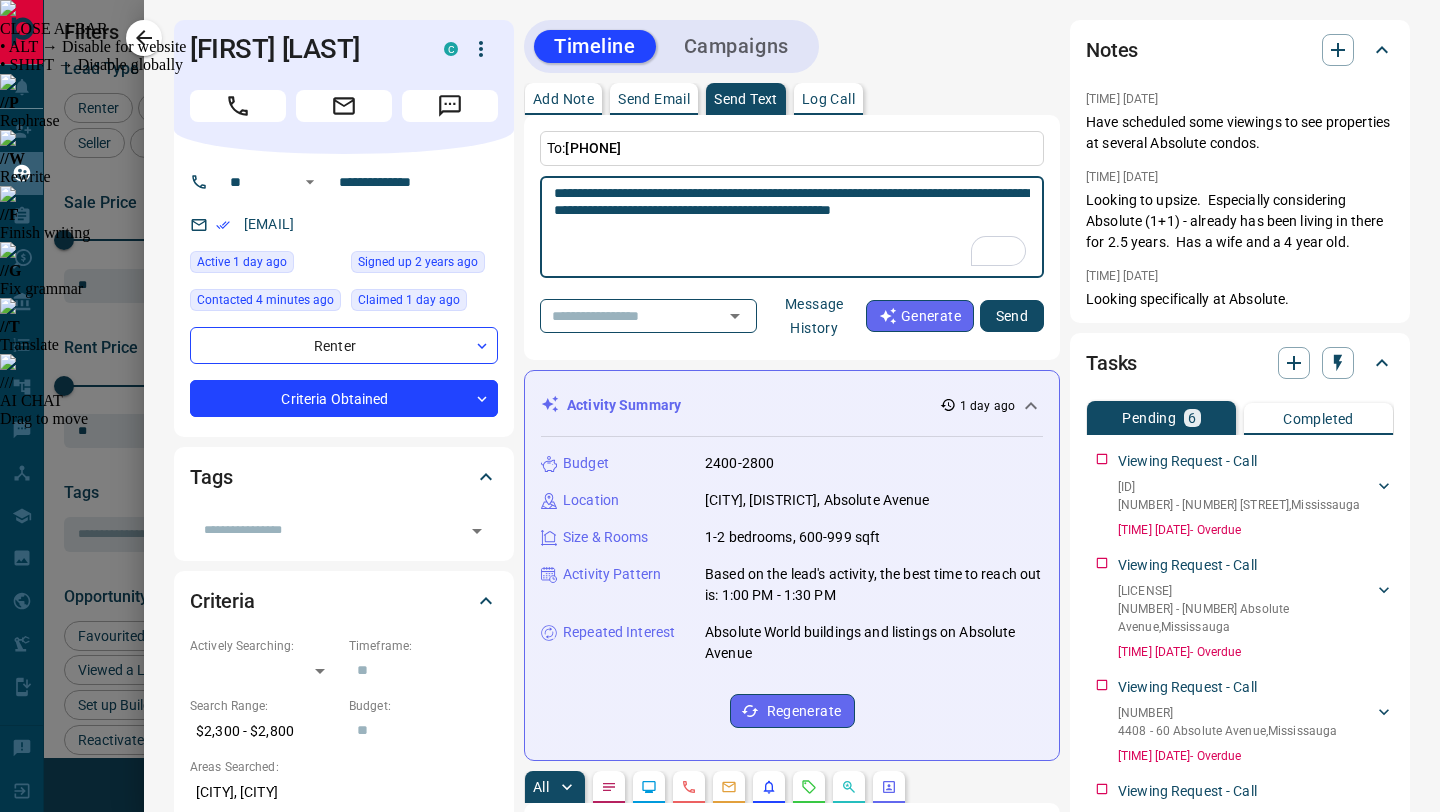 click on "**********" at bounding box center (792, 227) 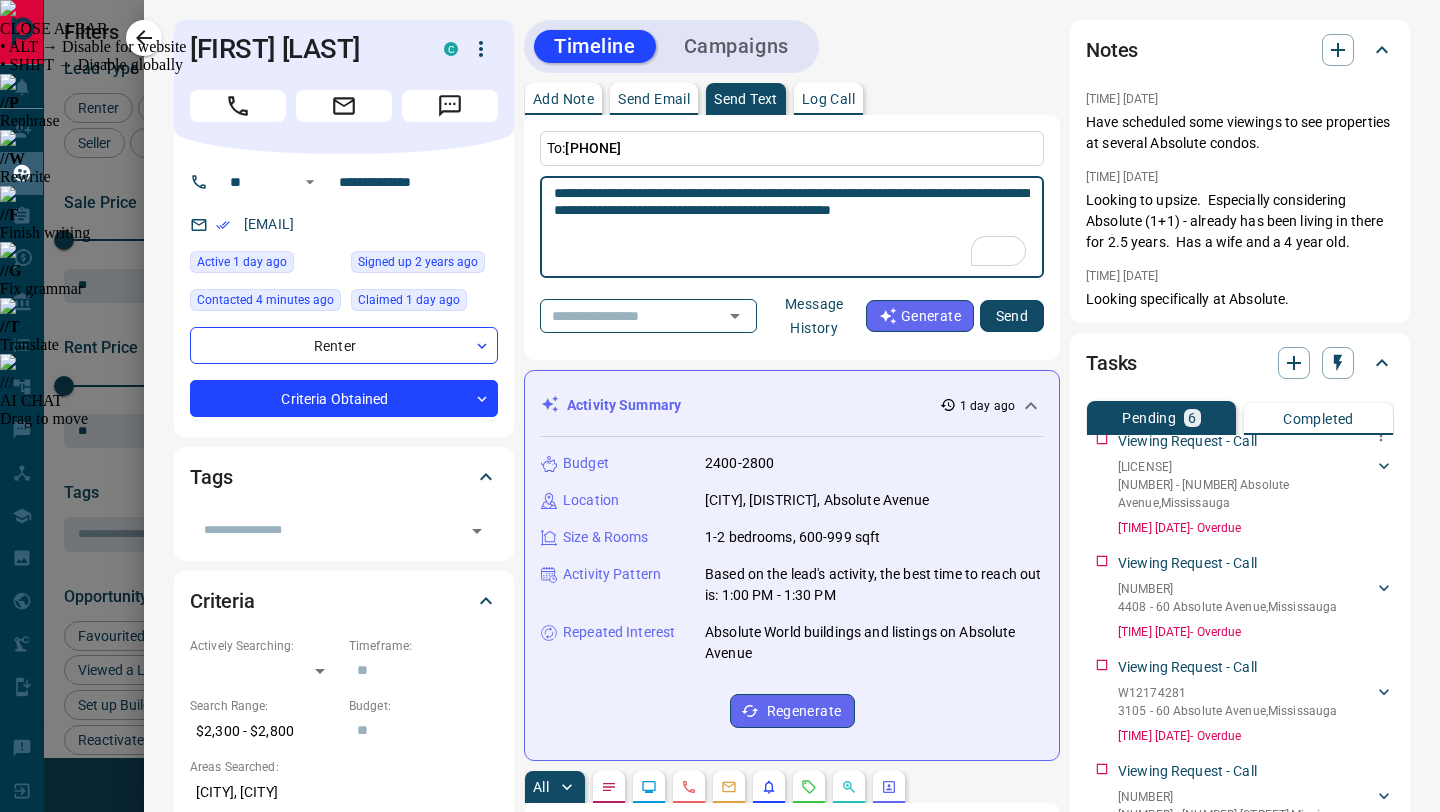 scroll, scrollTop: 184, scrollLeft: 0, axis: vertical 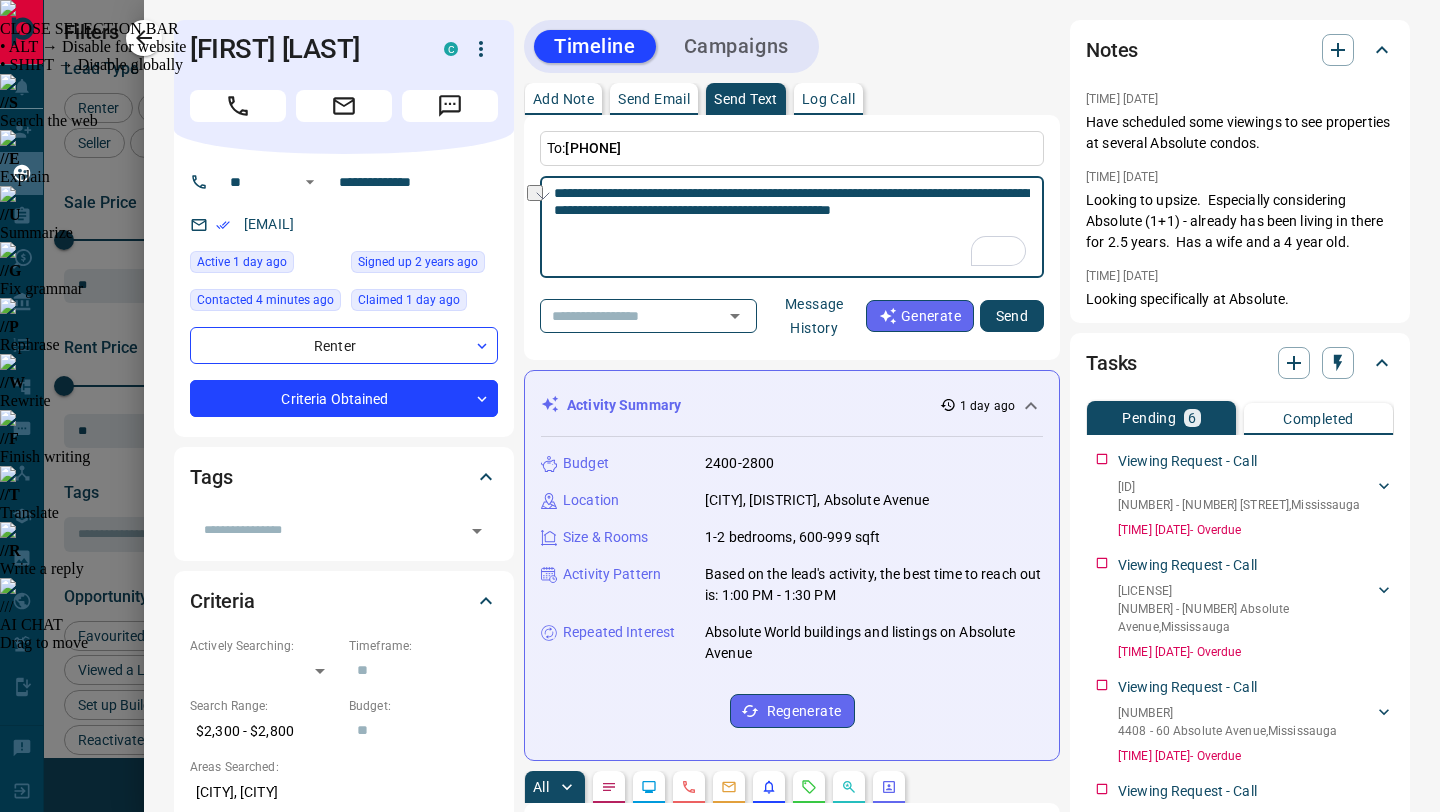 drag, startPoint x: 893, startPoint y: 208, endPoint x: 1017, endPoint y: 198, distance: 124.40257 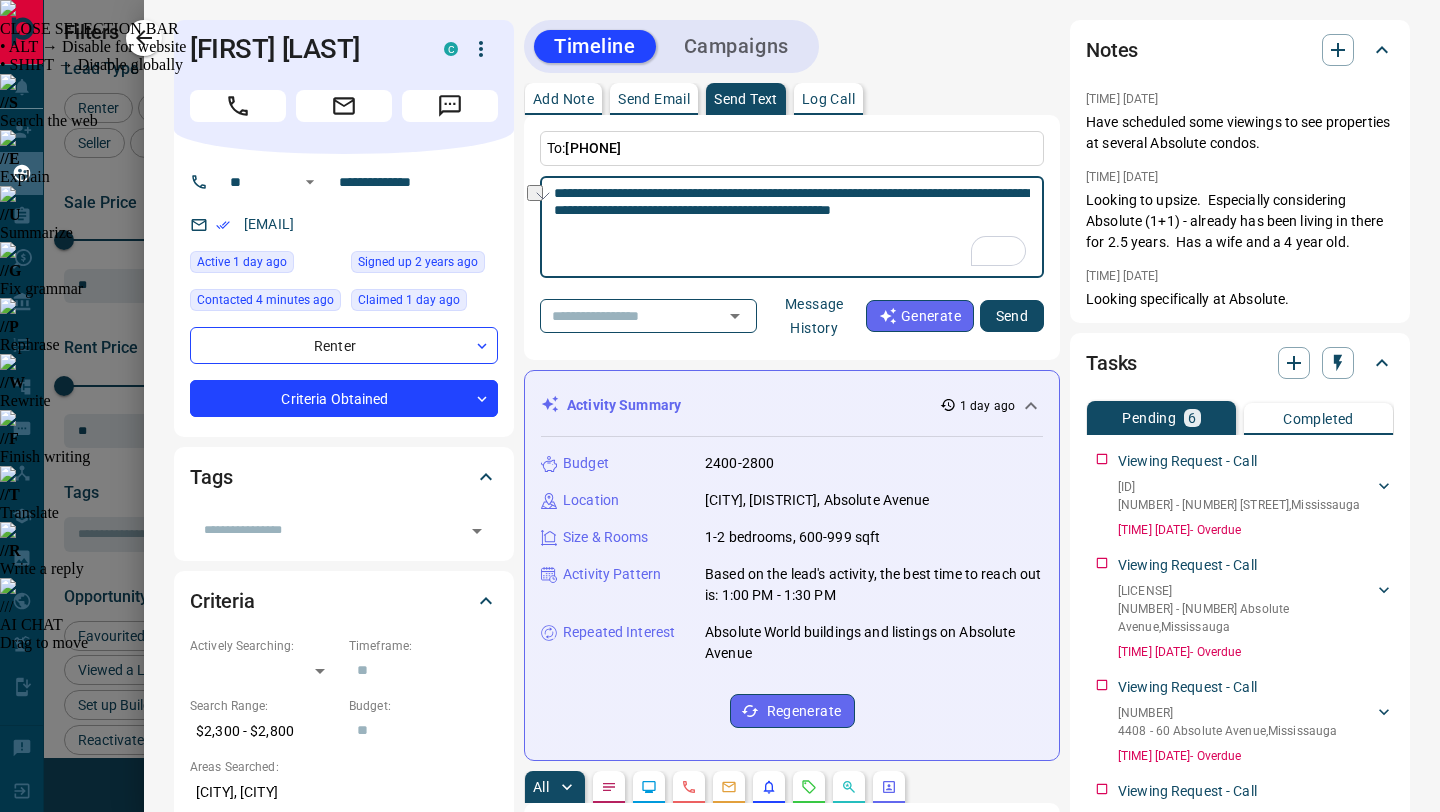 click on "**********" at bounding box center [792, 227] 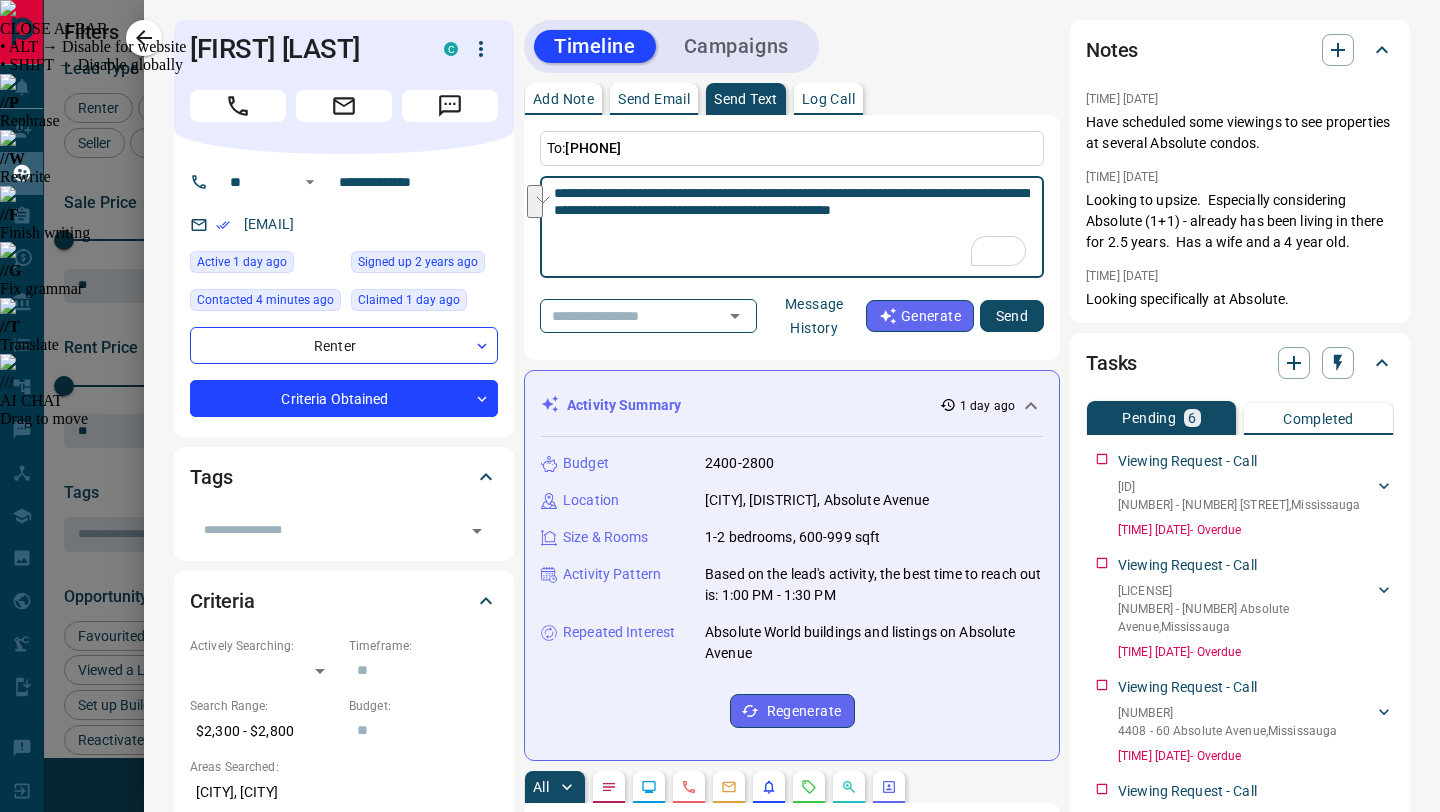 click on "**********" at bounding box center (792, 227) 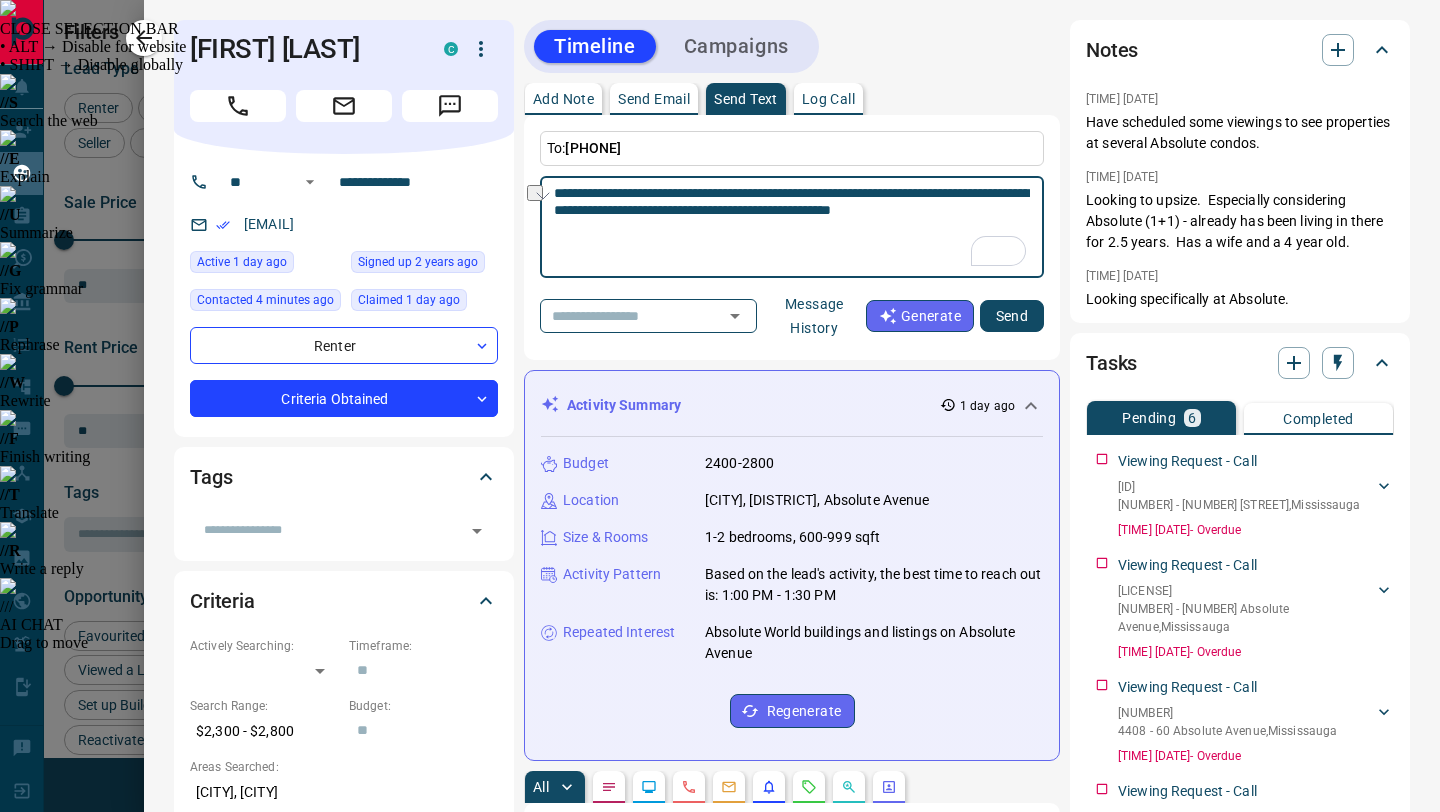 drag, startPoint x: 1019, startPoint y: 211, endPoint x: 898, endPoint y: 207, distance: 121.0661 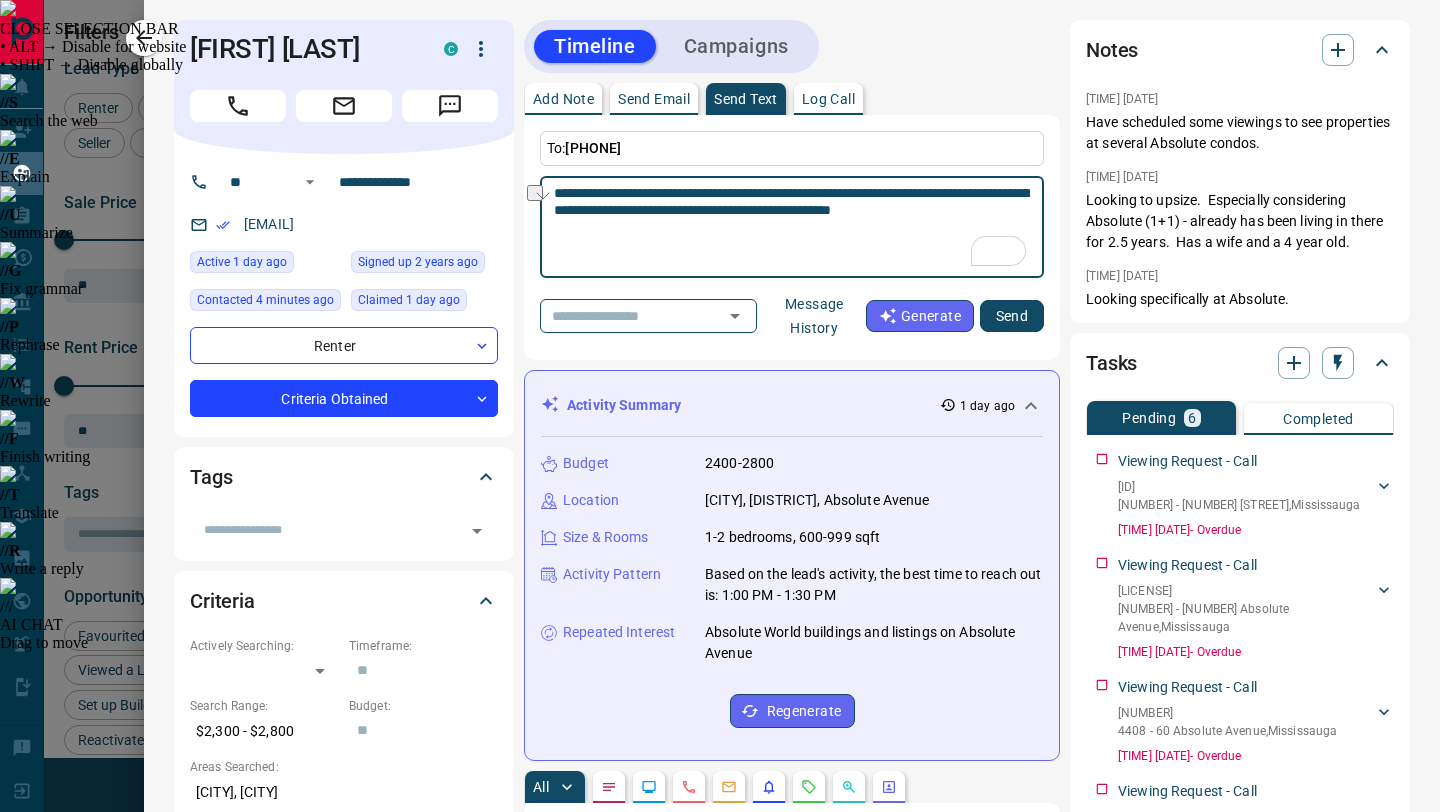 click on "**********" at bounding box center [792, 227] 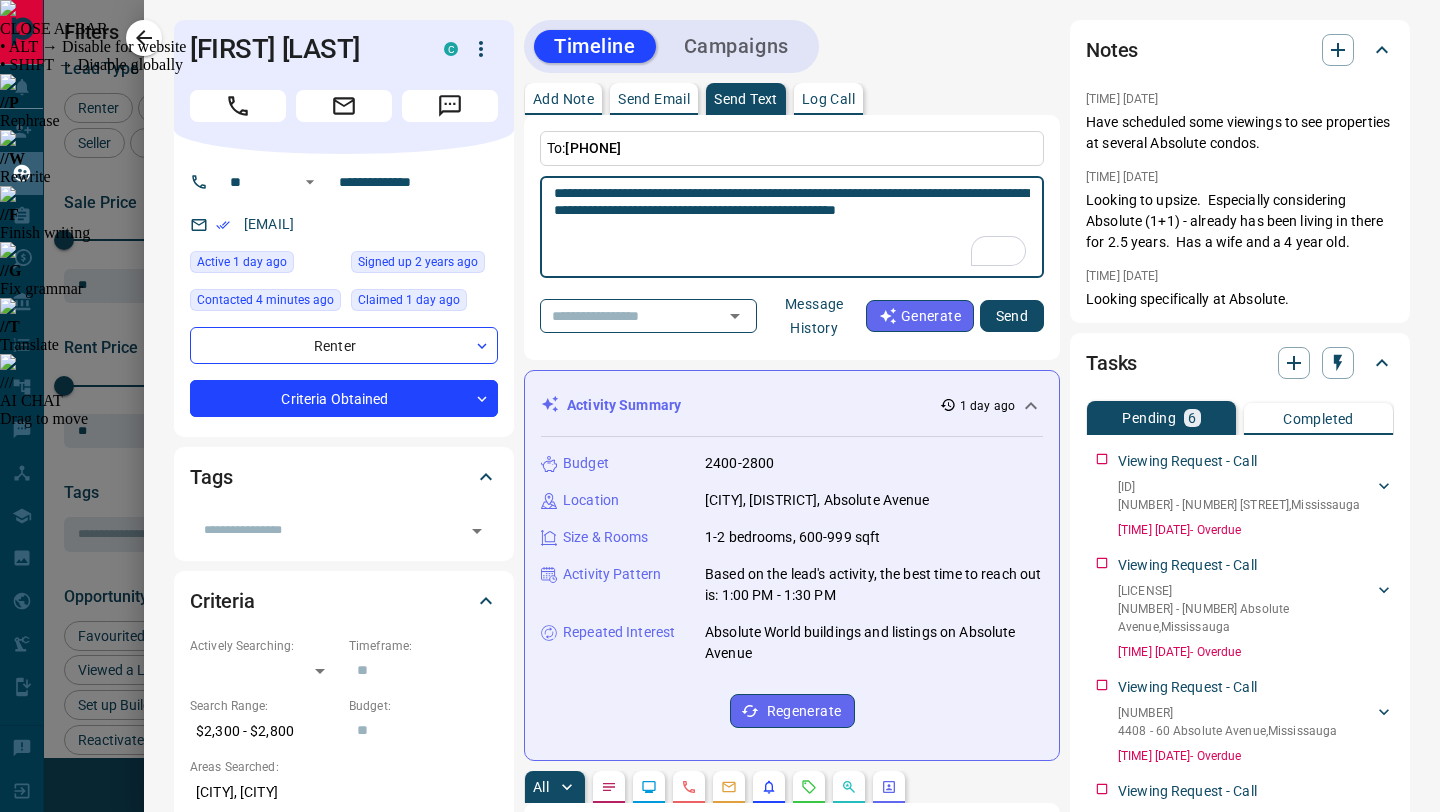 click on "**********" at bounding box center (792, 227) 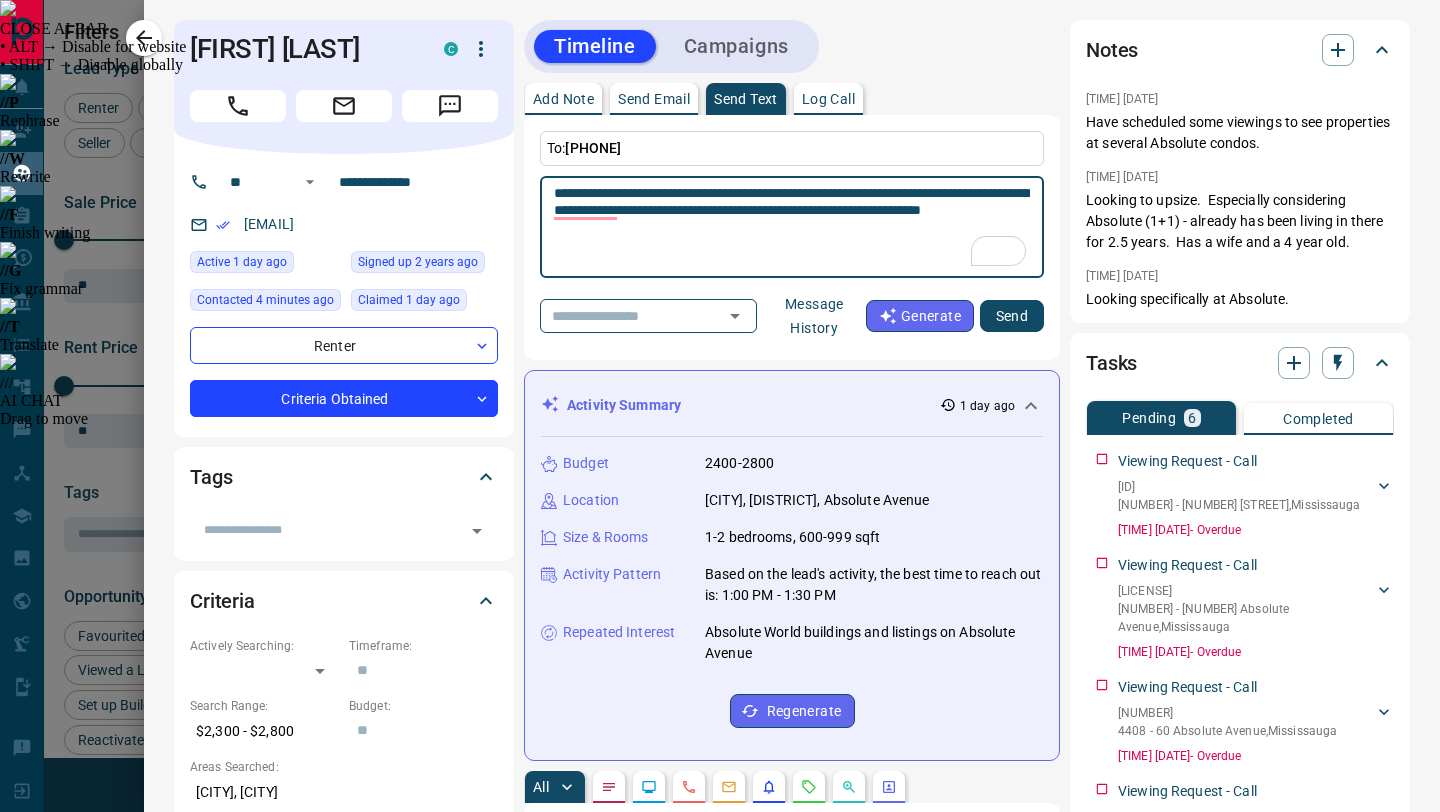 click on "**********" at bounding box center [792, 227] 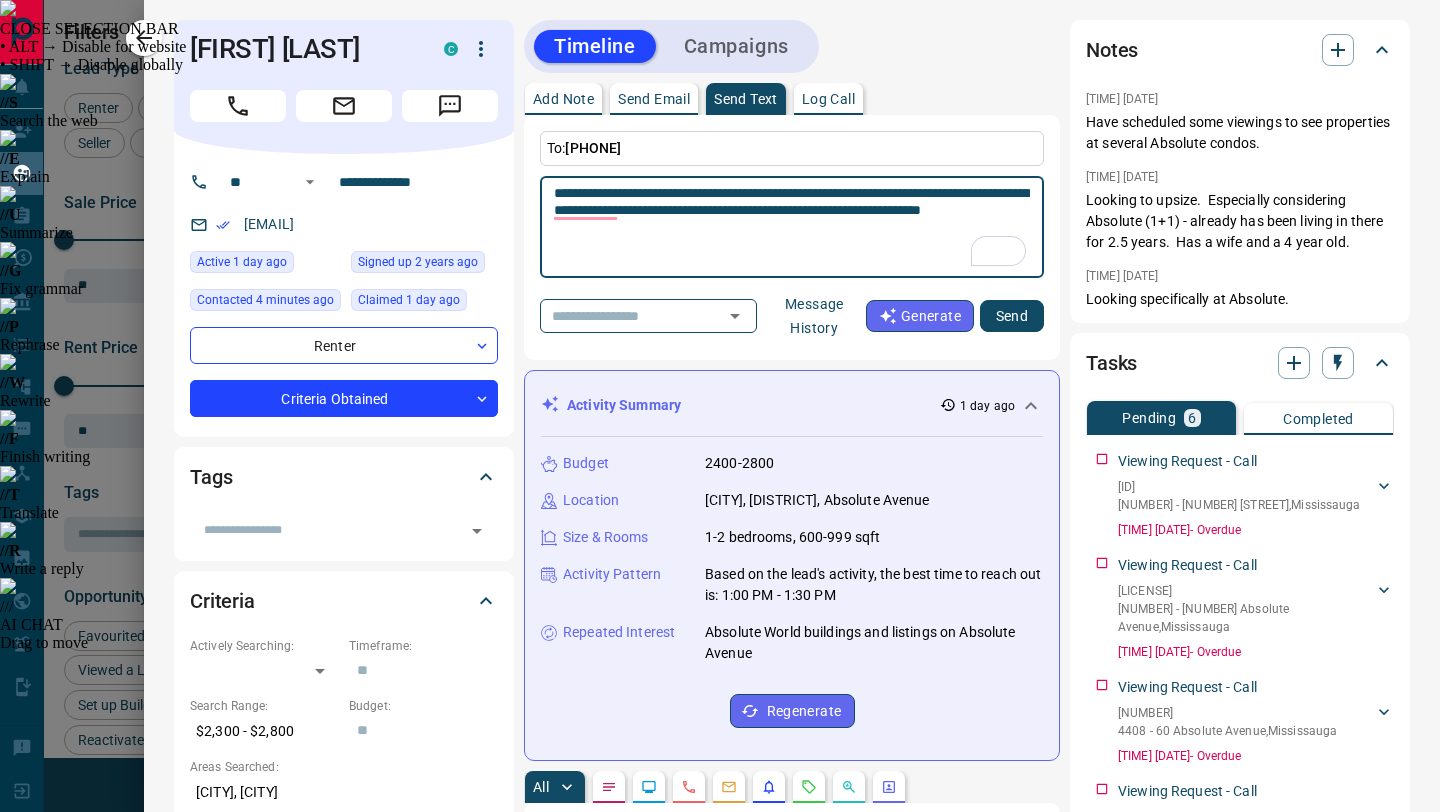 click on "**********" at bounding box center (792, 227) 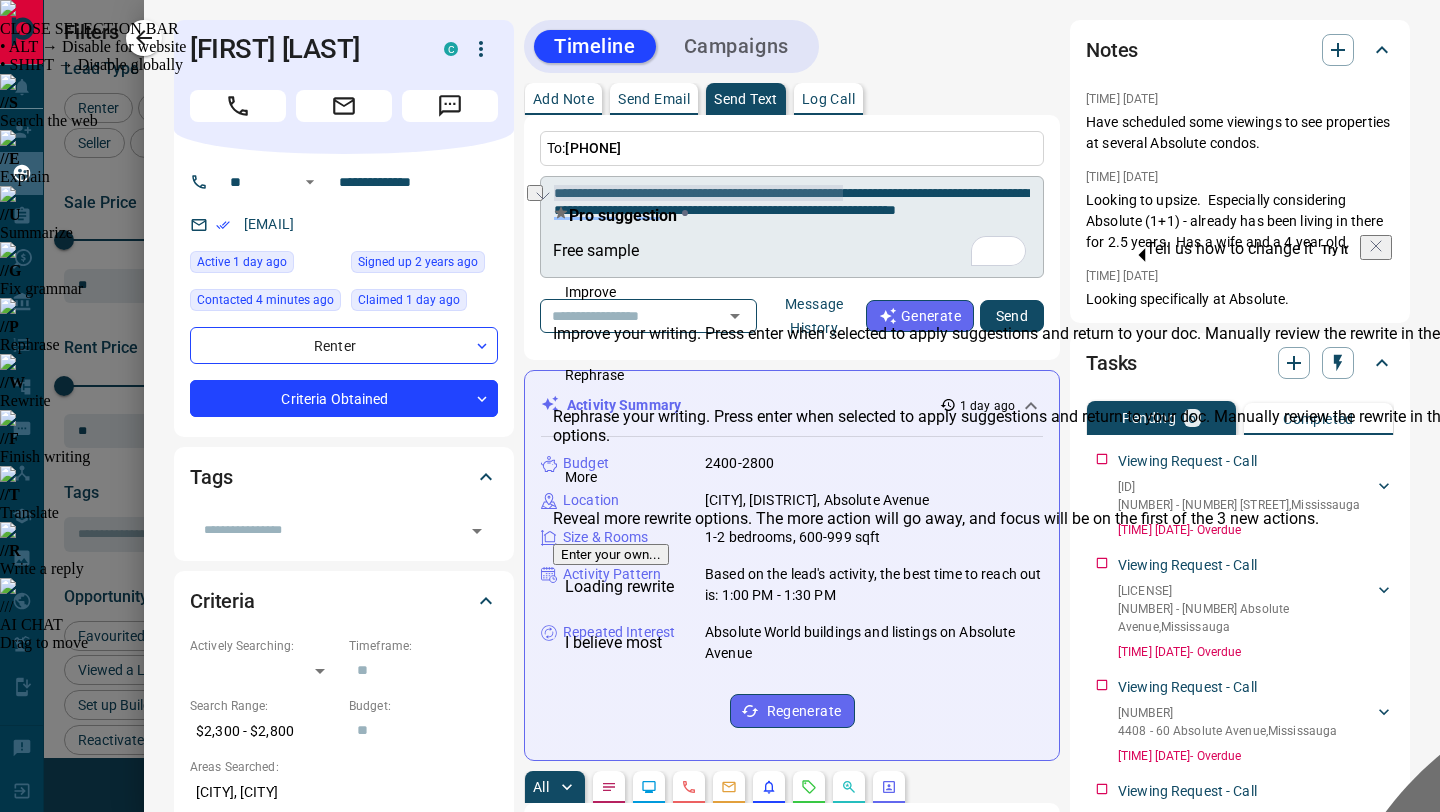 drag, startPoint x: 844, startPoint y: 192, endPoint x: 553, endPoint y: 190, distance: 291.00687 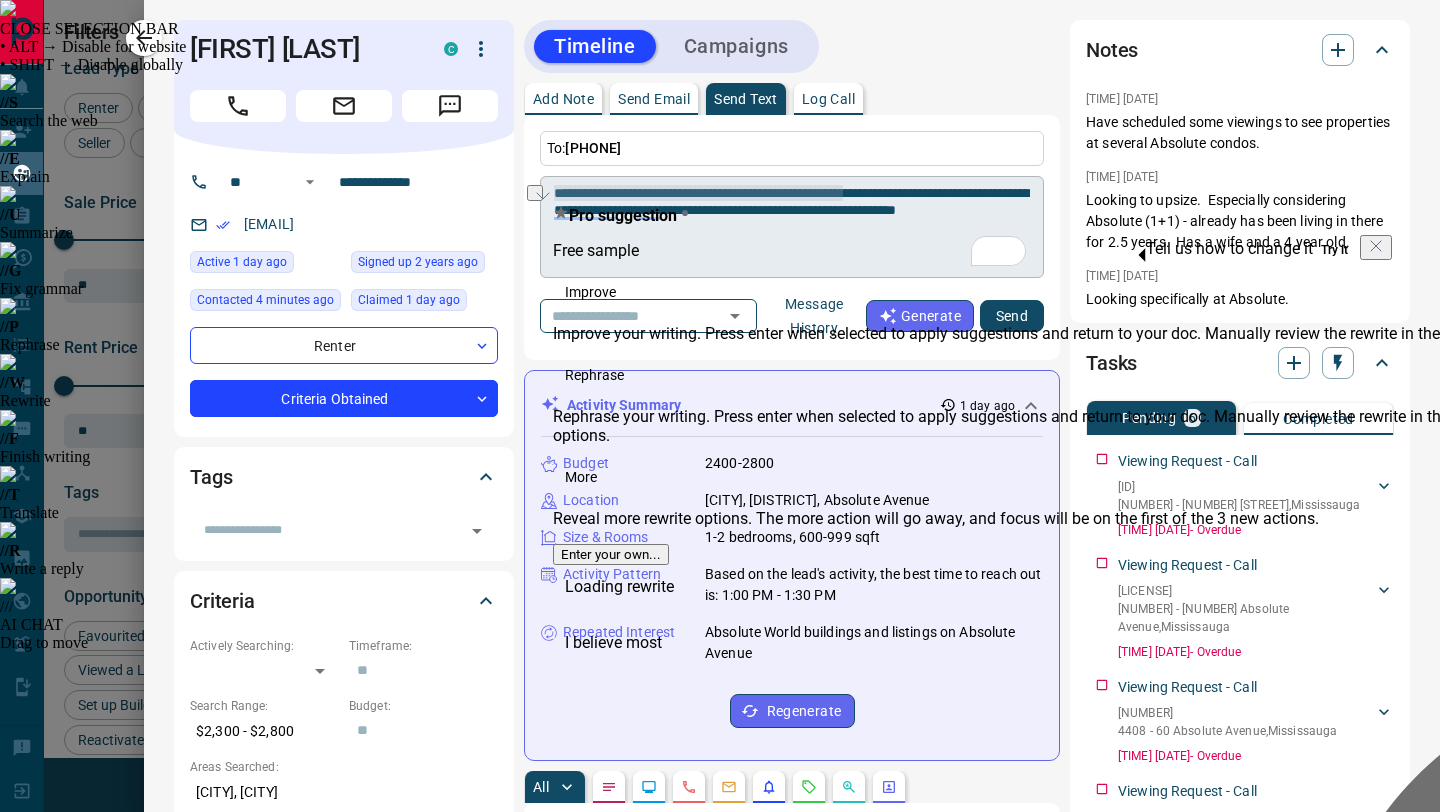 click on "**********" at bounding box center (792, 227) 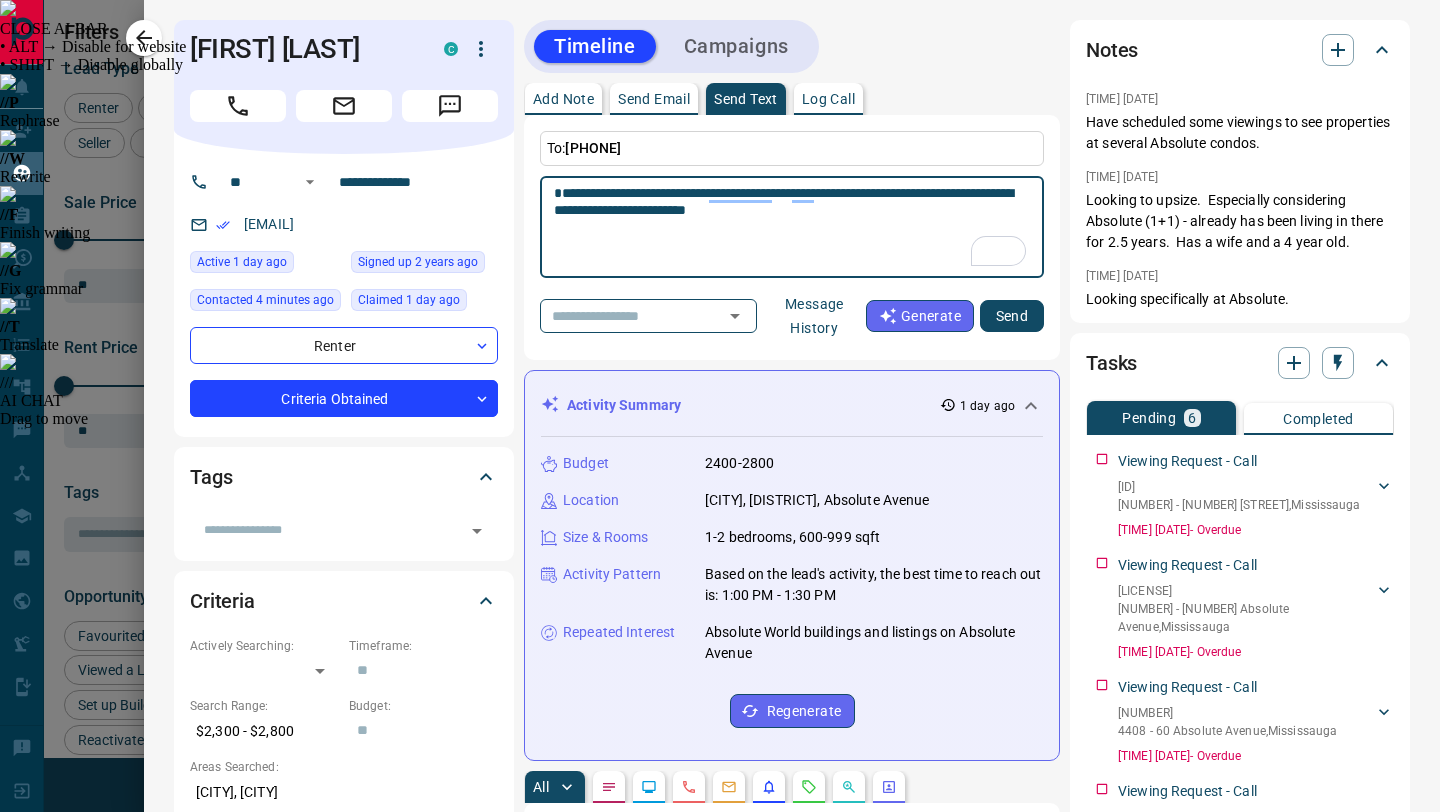 click on "**********" at bounding box center (792, 227) 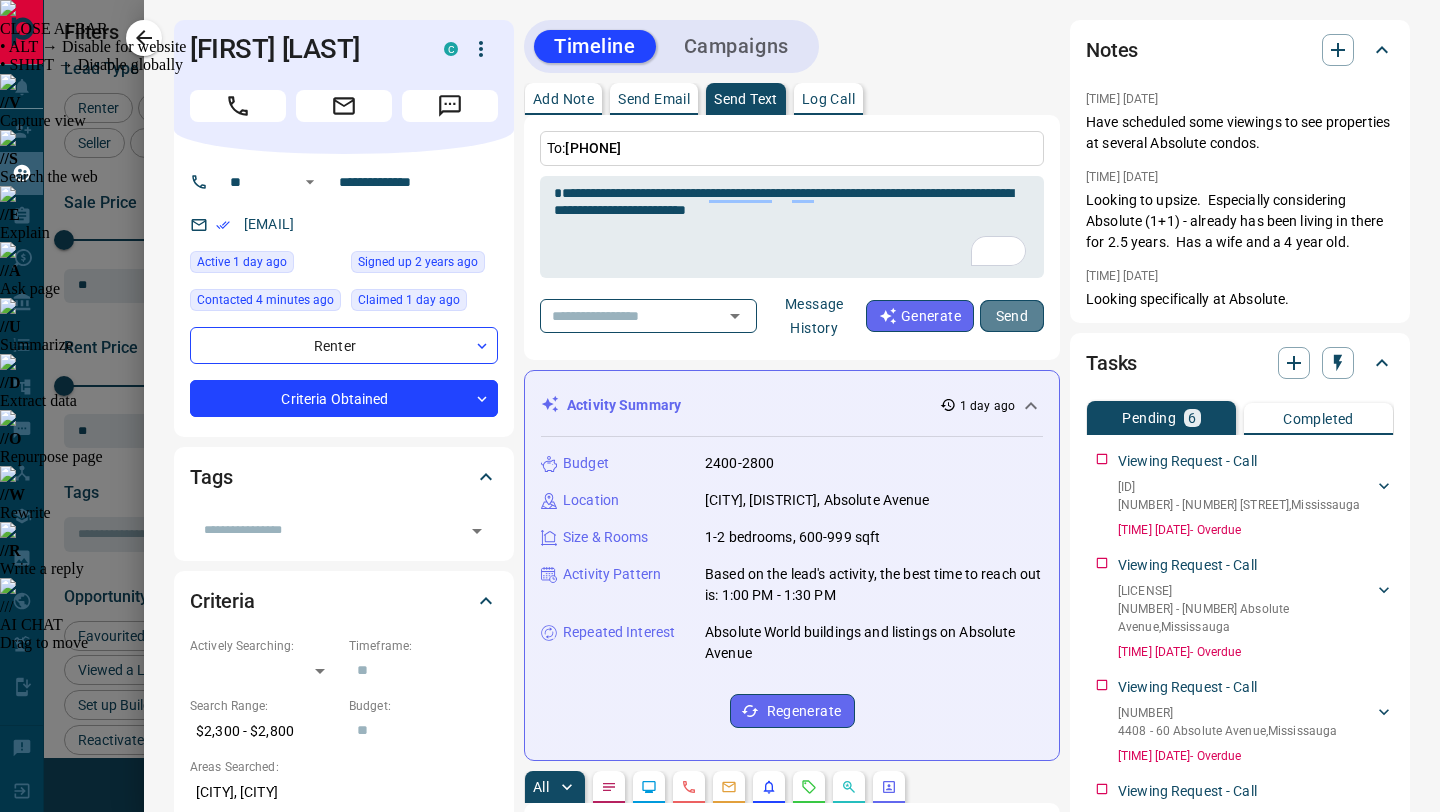 click on "Send" at bounding box center [1012, 316] 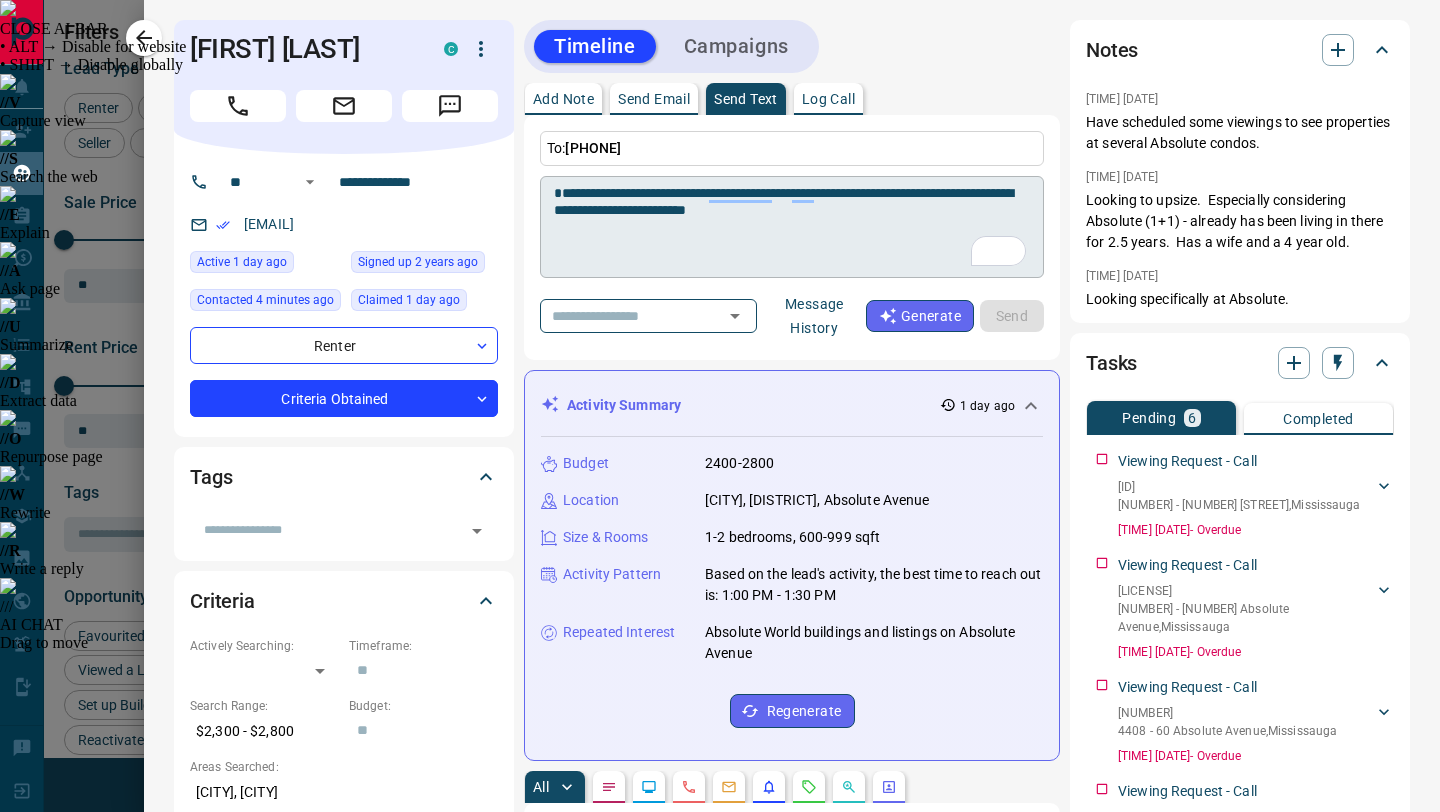 type 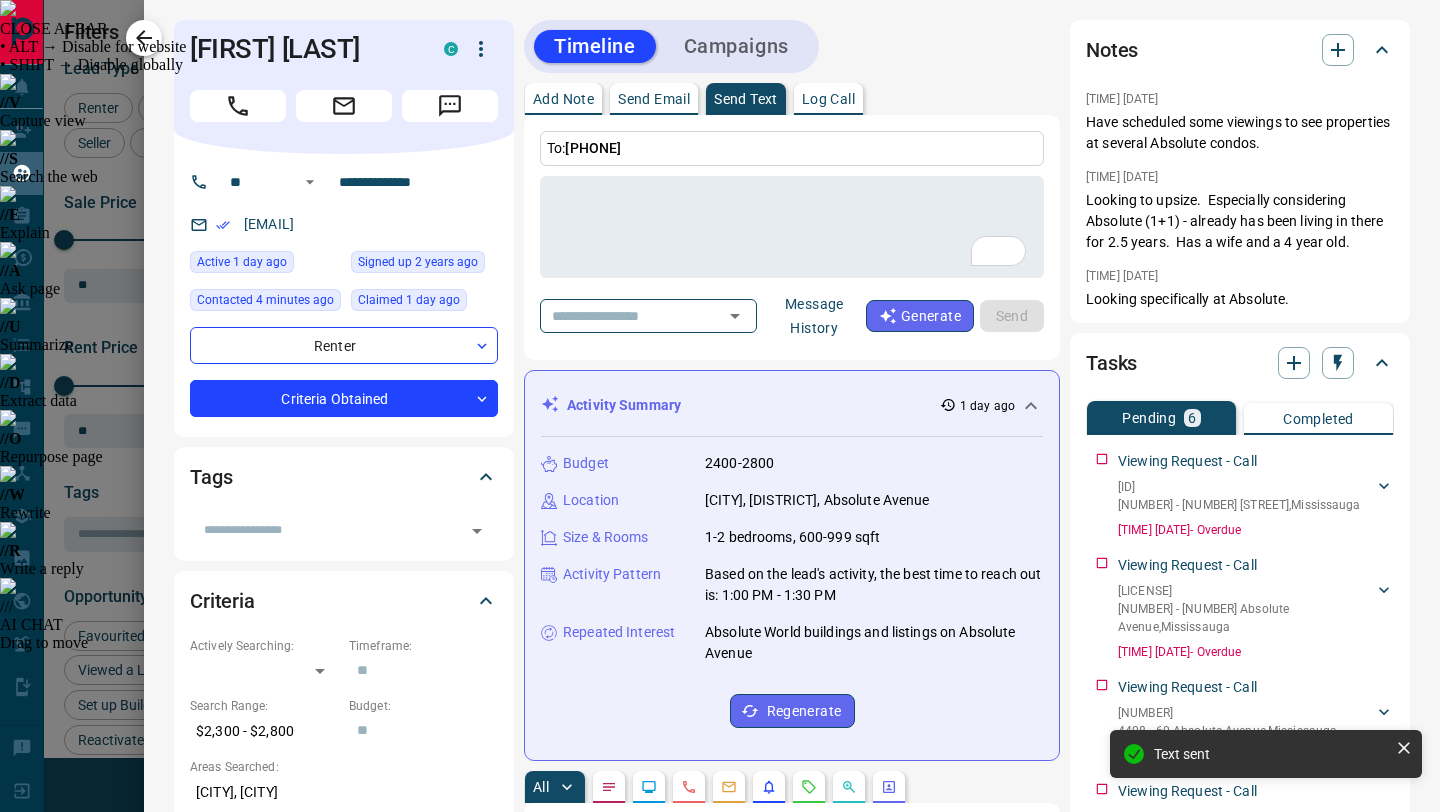 click 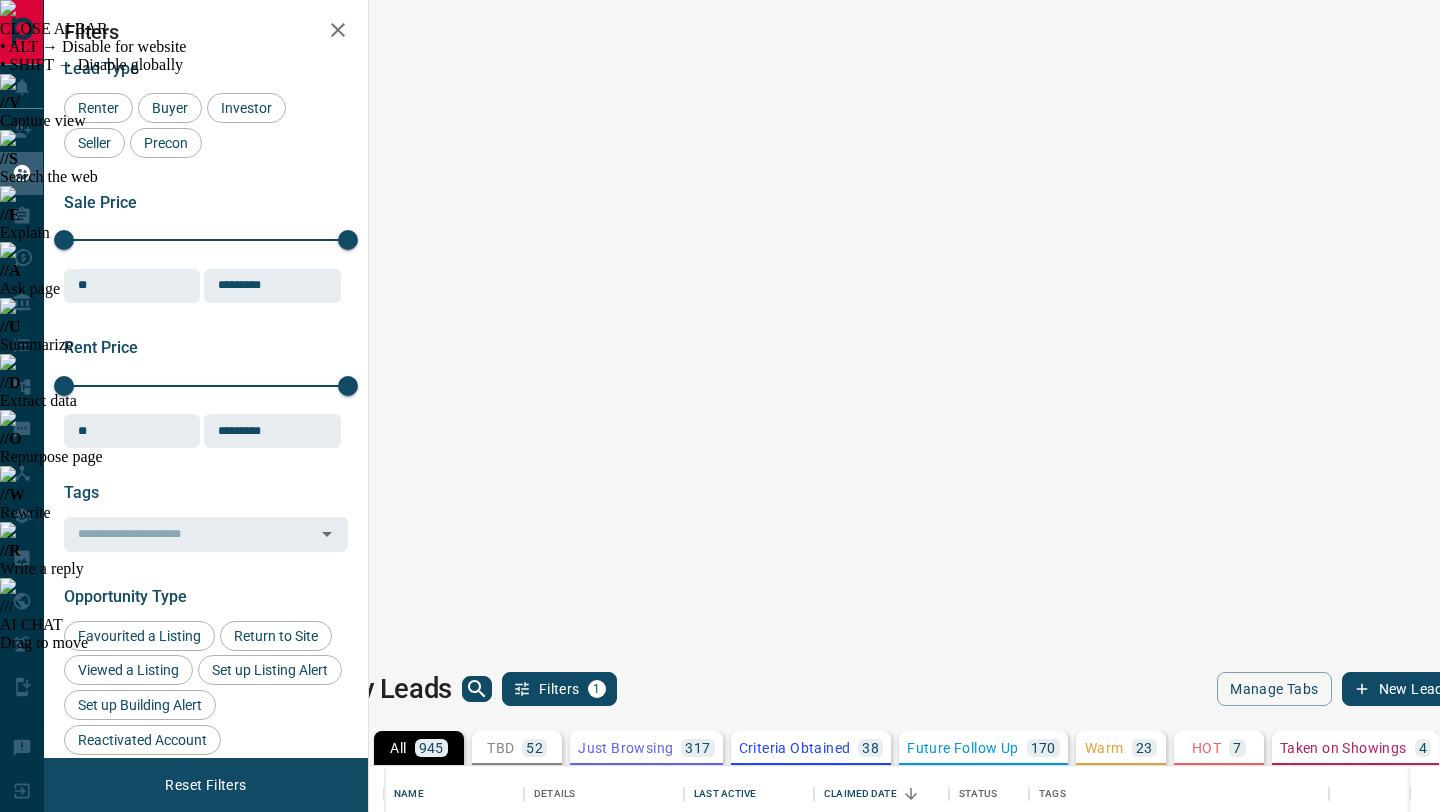 click on "[FIRST] [LAST]" at bounding box center [439, 844] 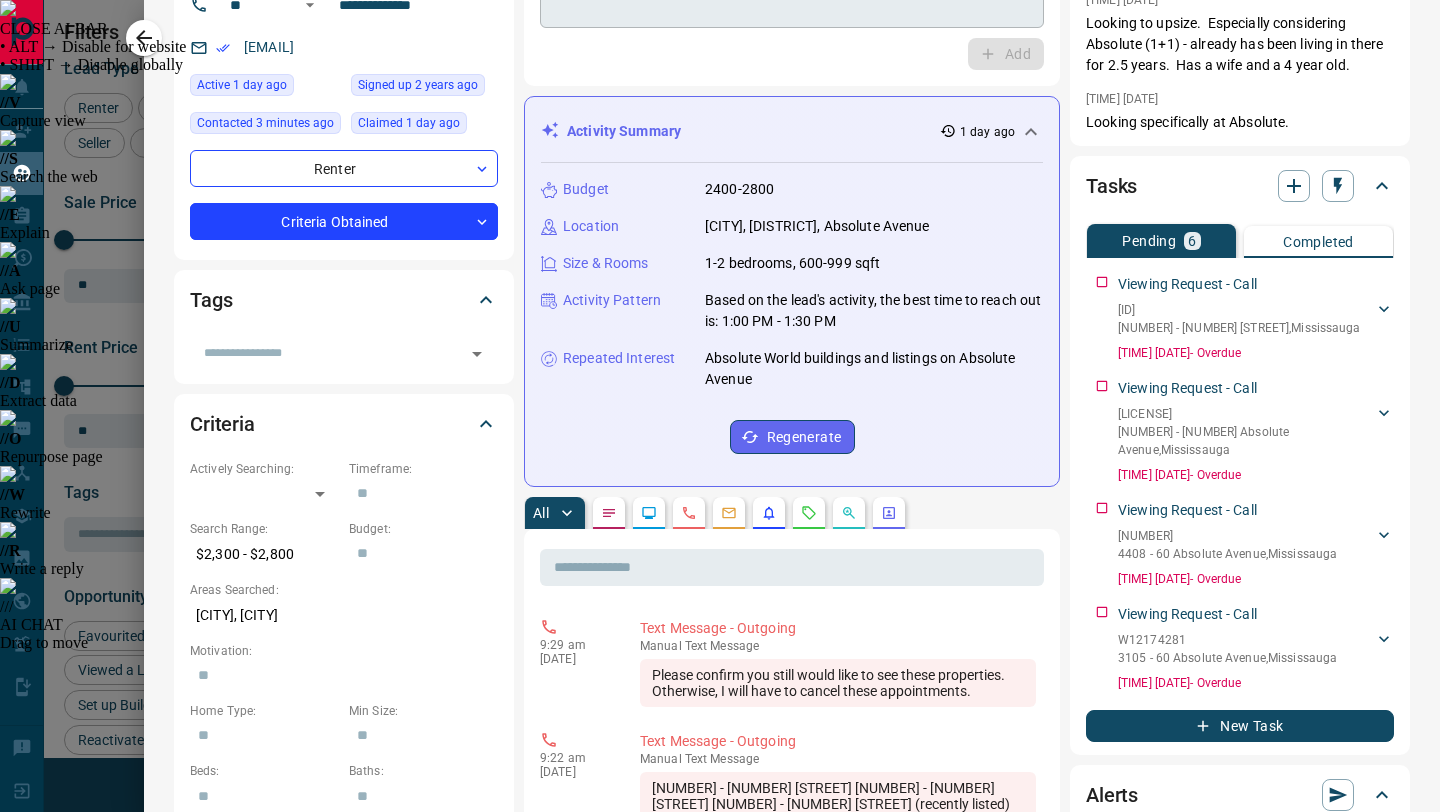 scroll, scrollTop: 0, scrollLeft: 0, axis: both 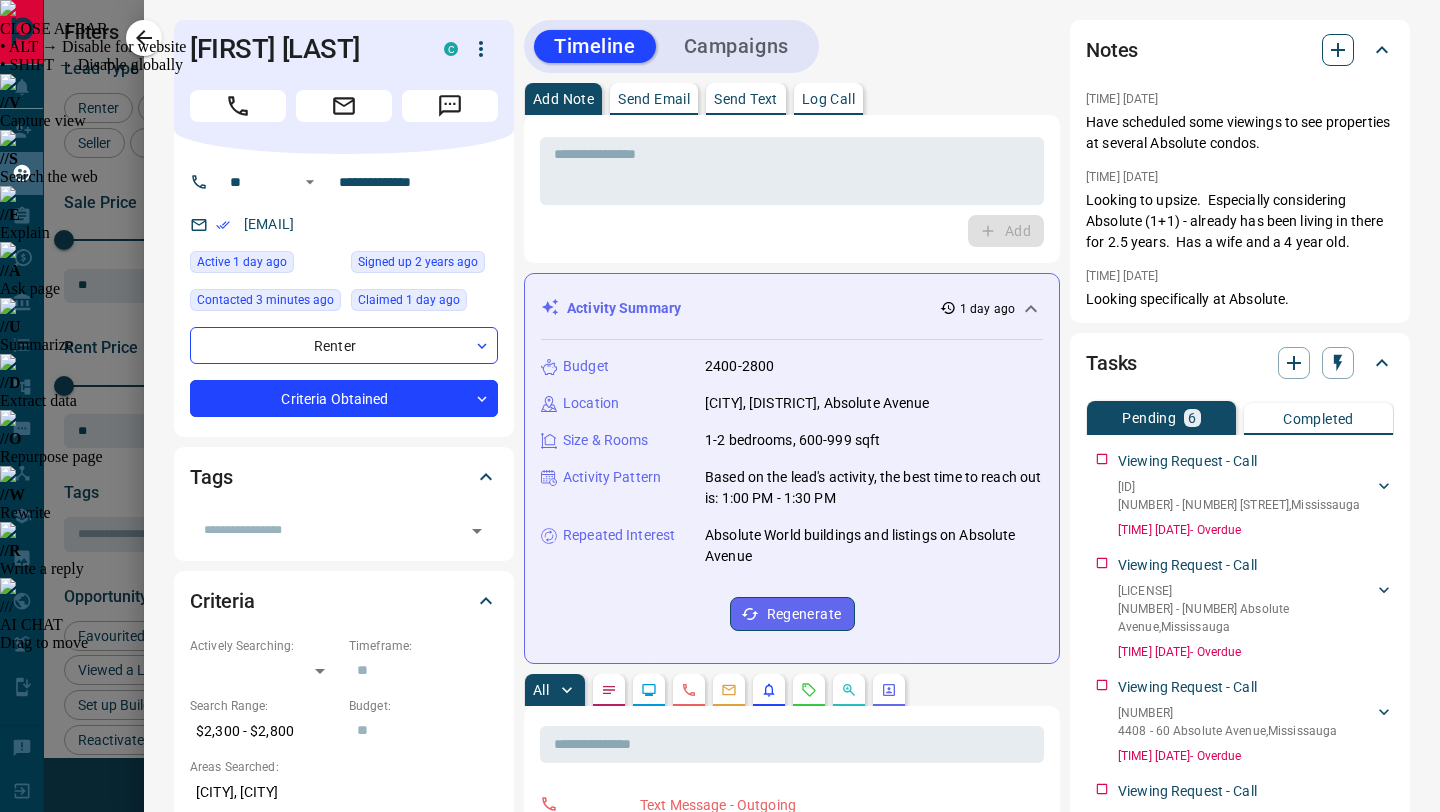 click 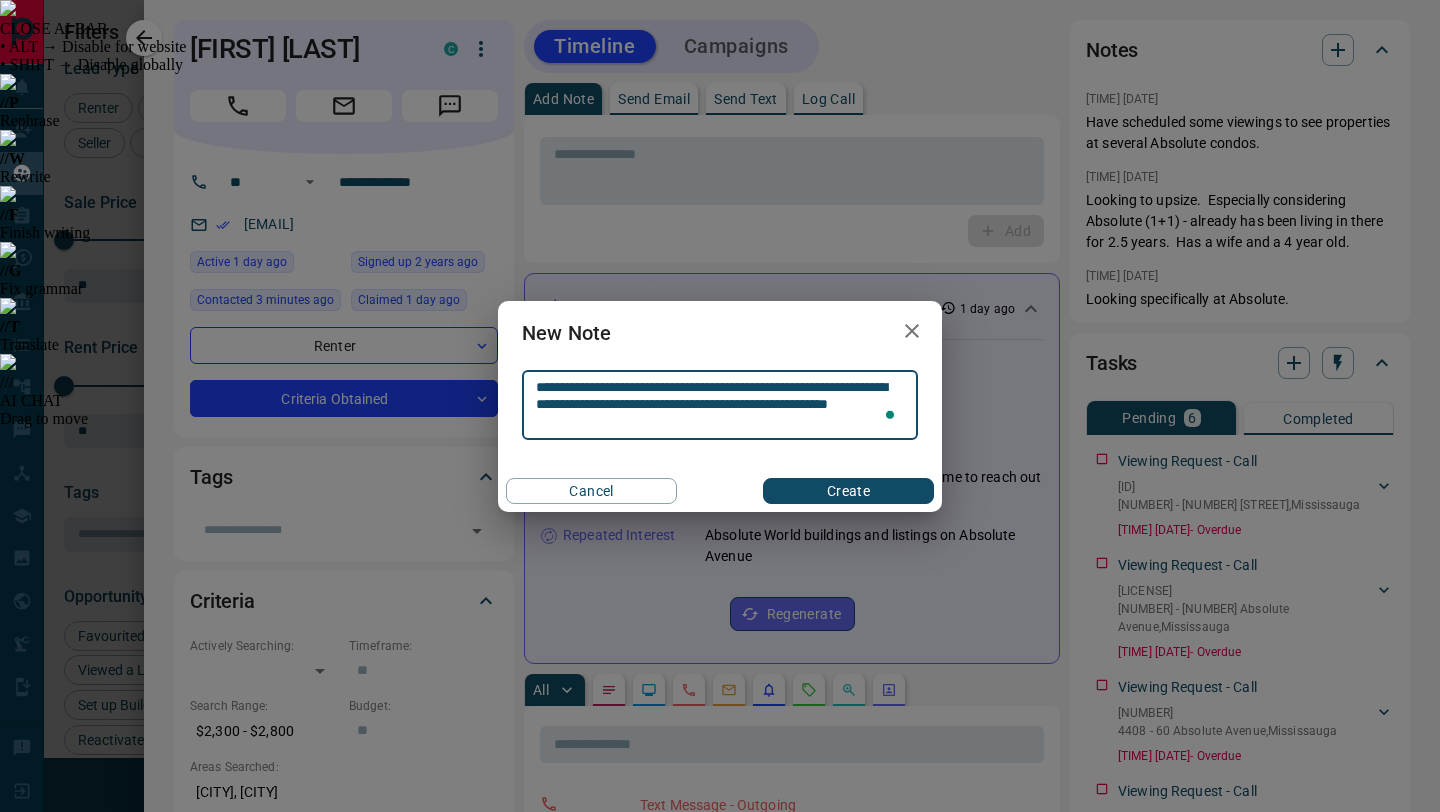 type on "**********" 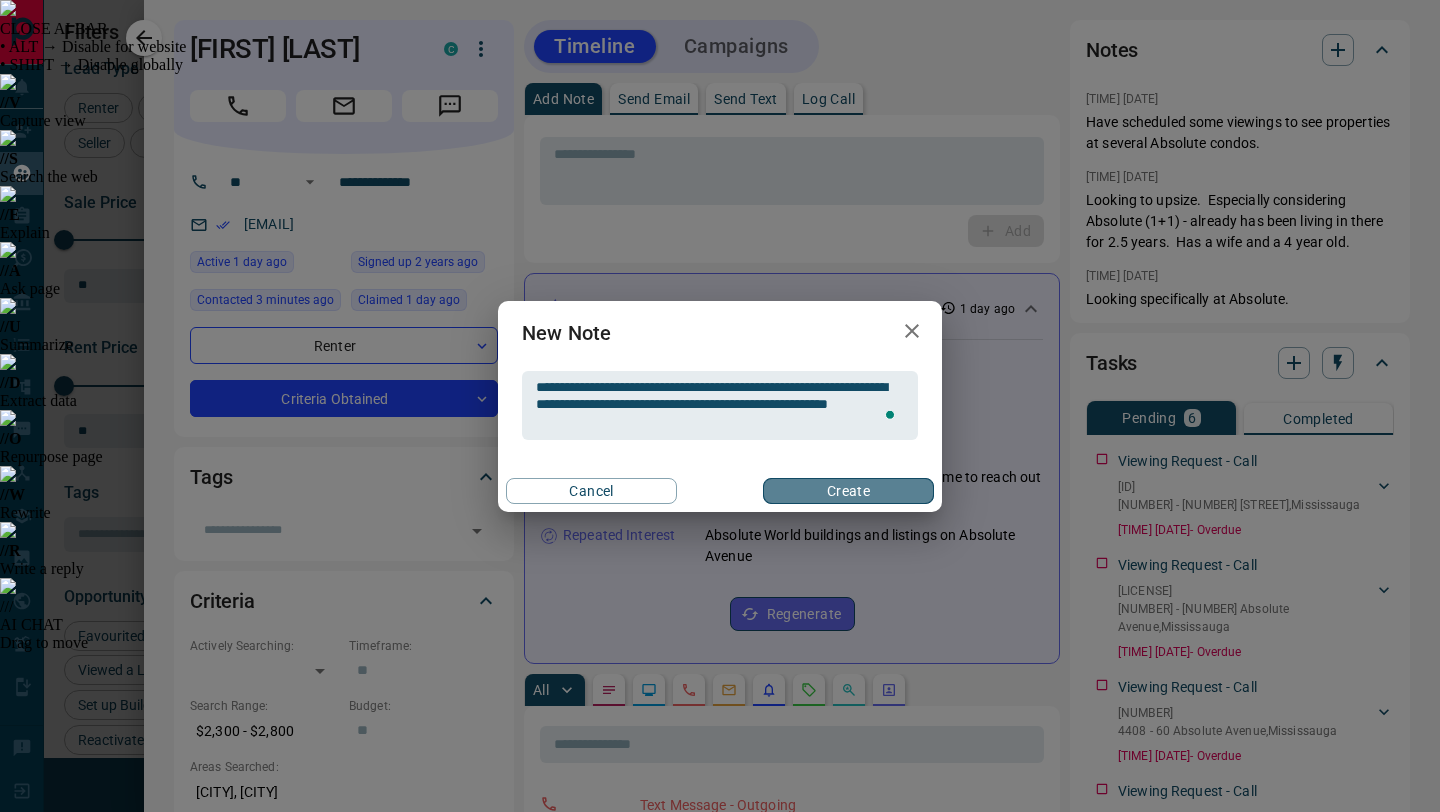 click on "Create" at bounding box center (848, 491) 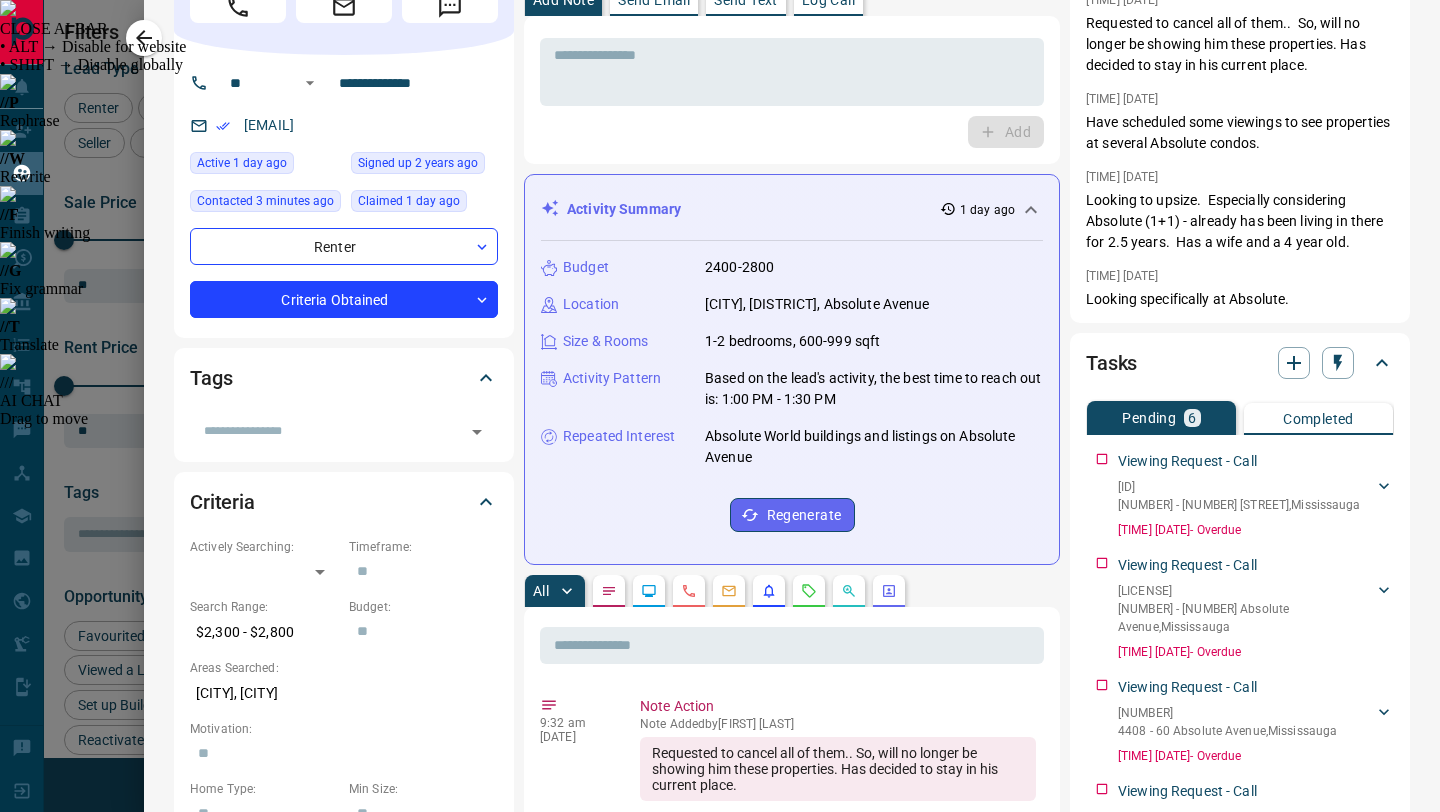 scroll, scrollTop: 0, scrollLeft: 0, axis: both 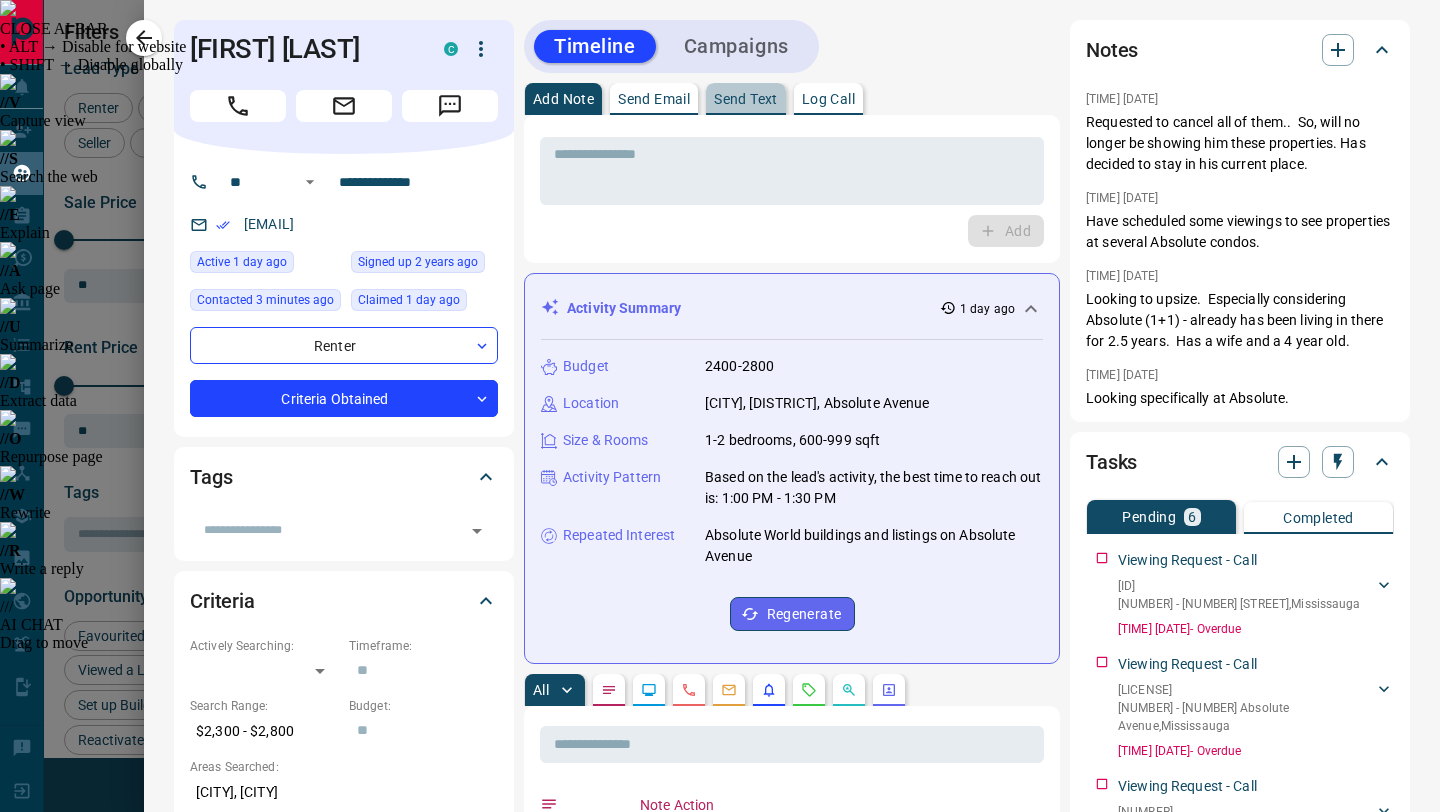 click on "Send Text" at bounding box center [746, 99] 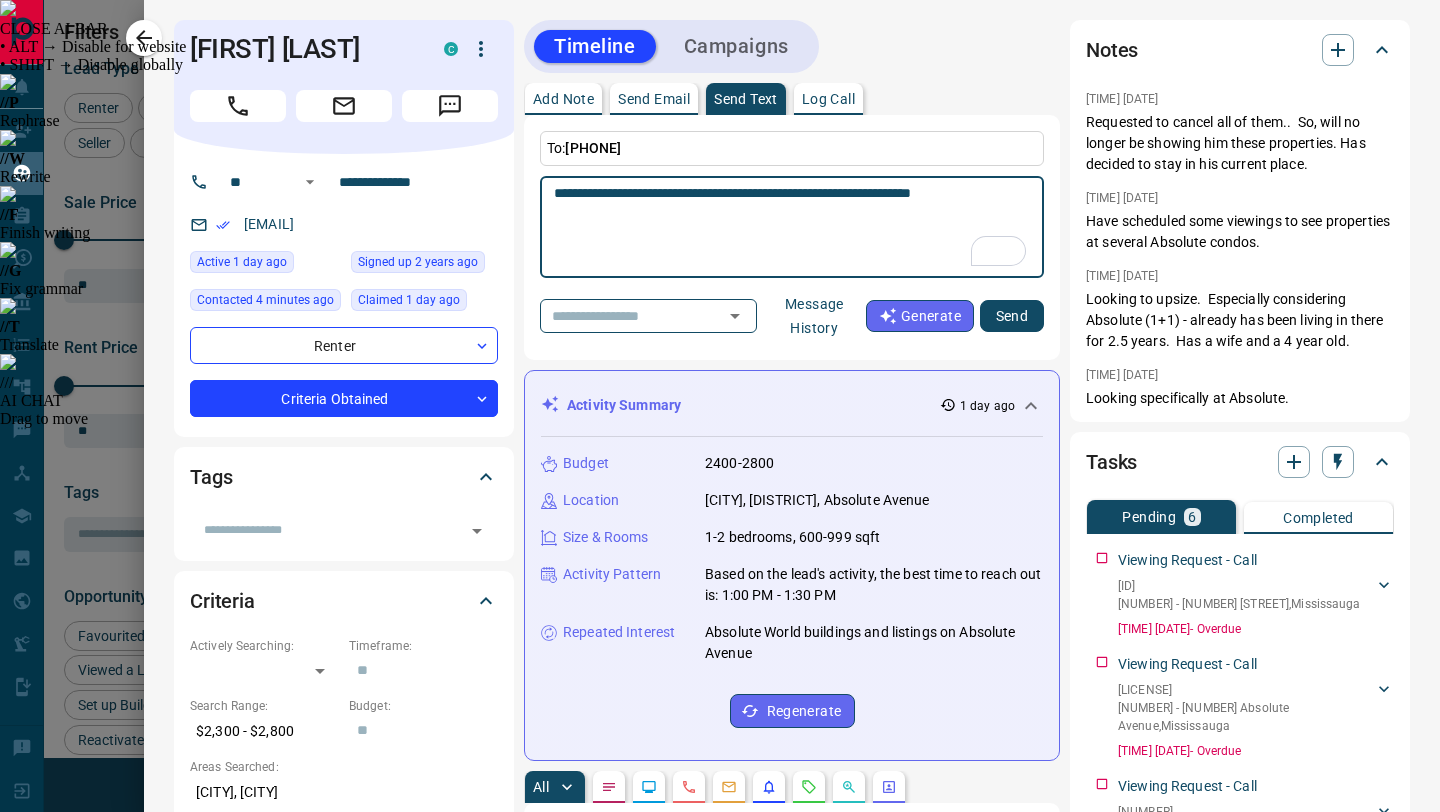 click on "**********" at bounding box center [792, 227] 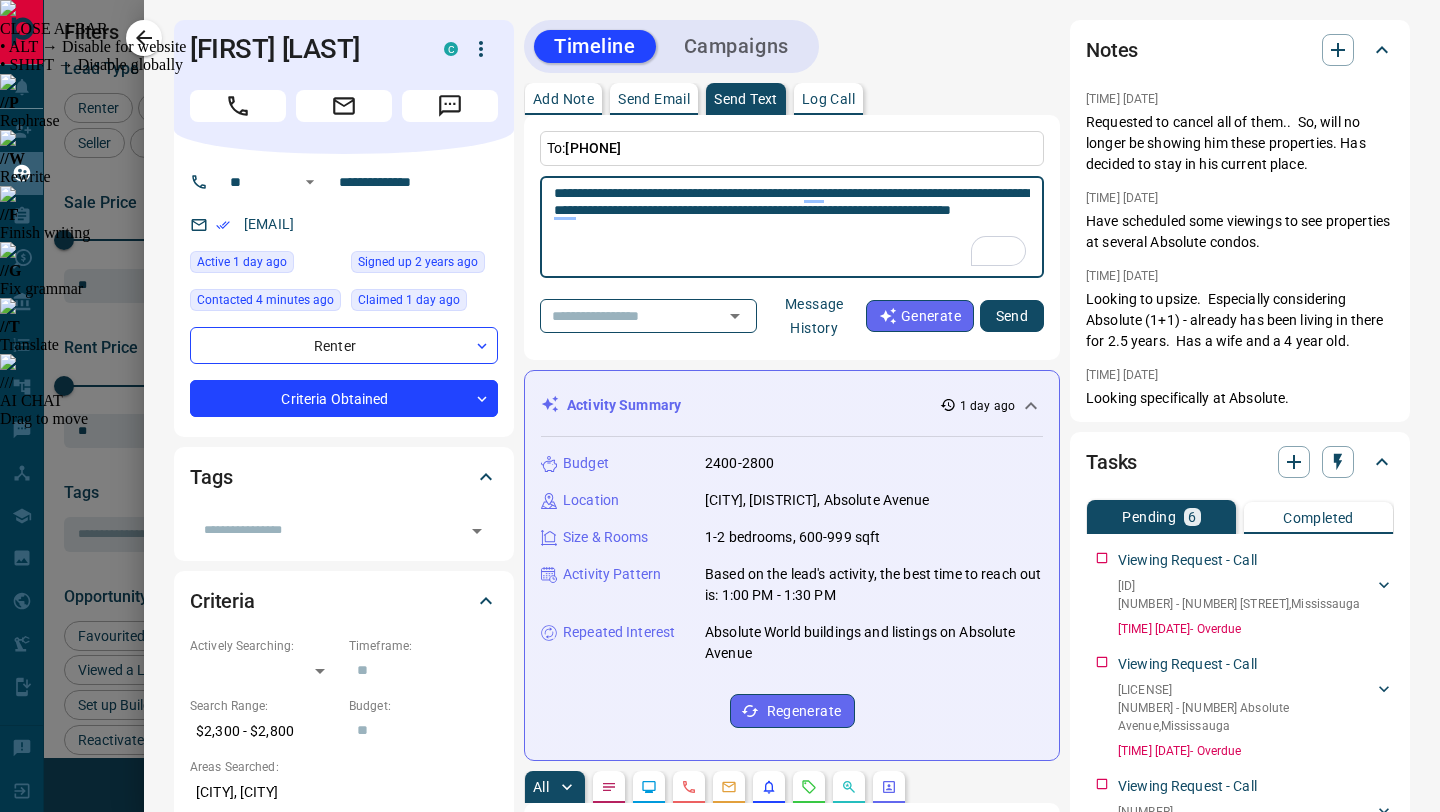 click on "**********" at bounding box center [792, 227] 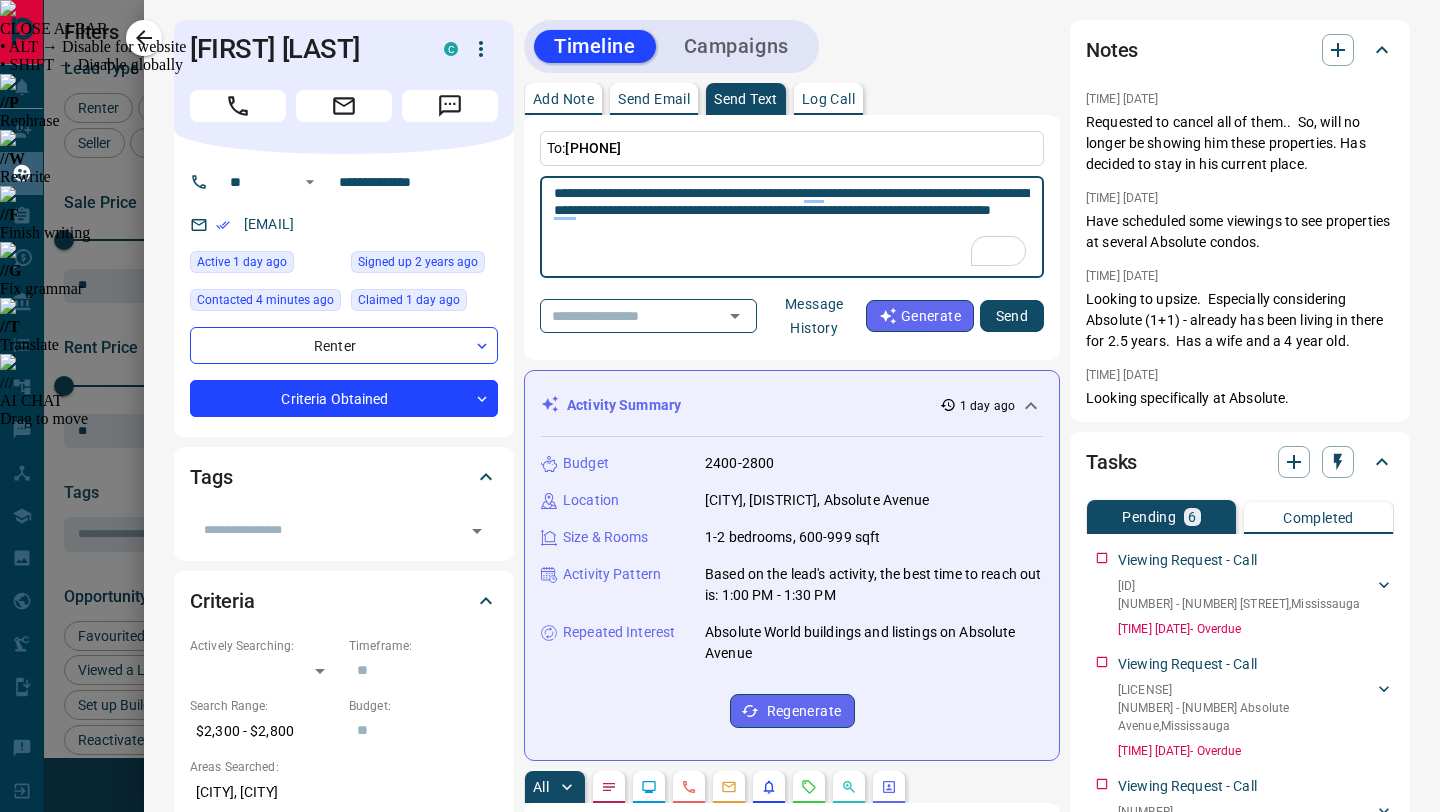 type on "**********" 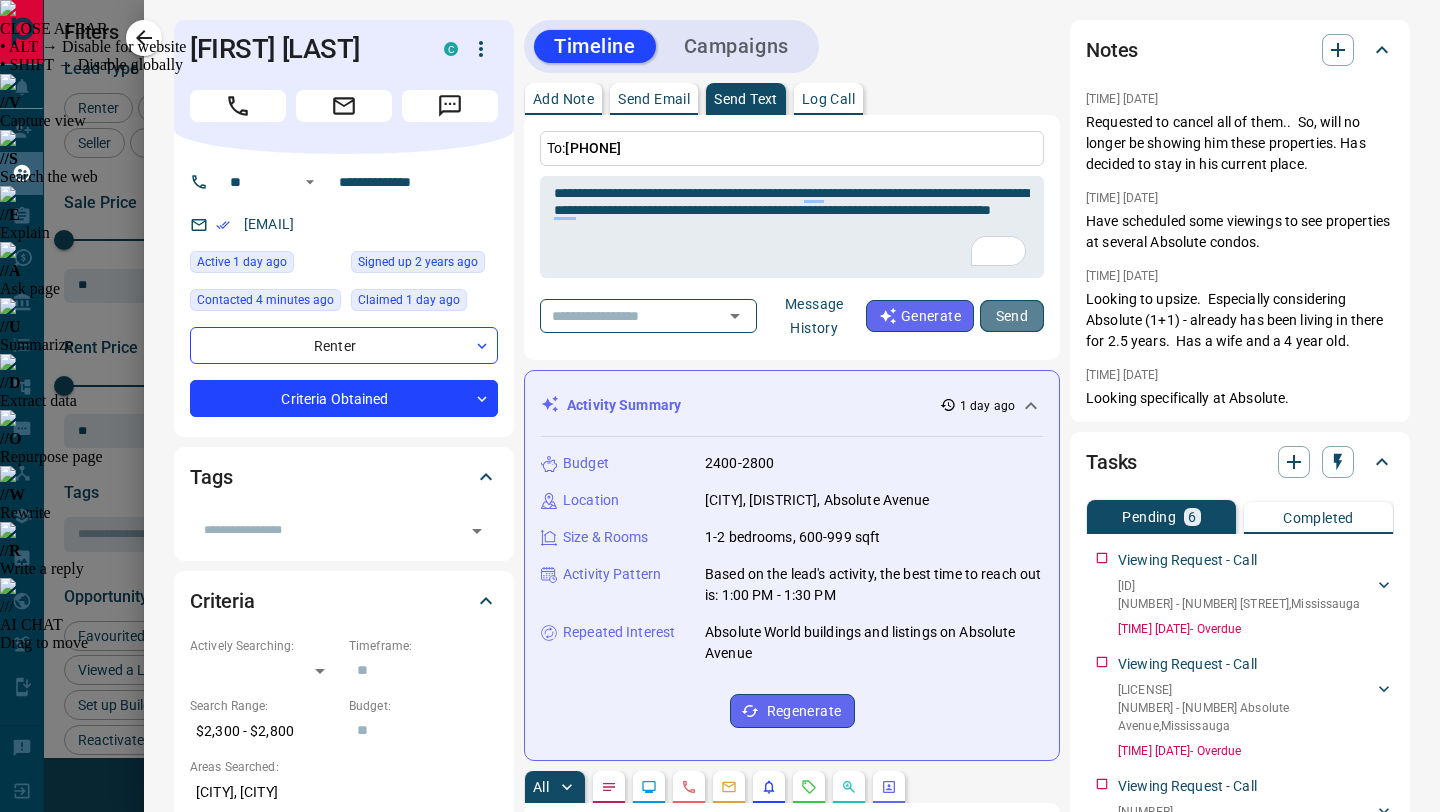 click on "Send" at bounding box center (1012, 316) 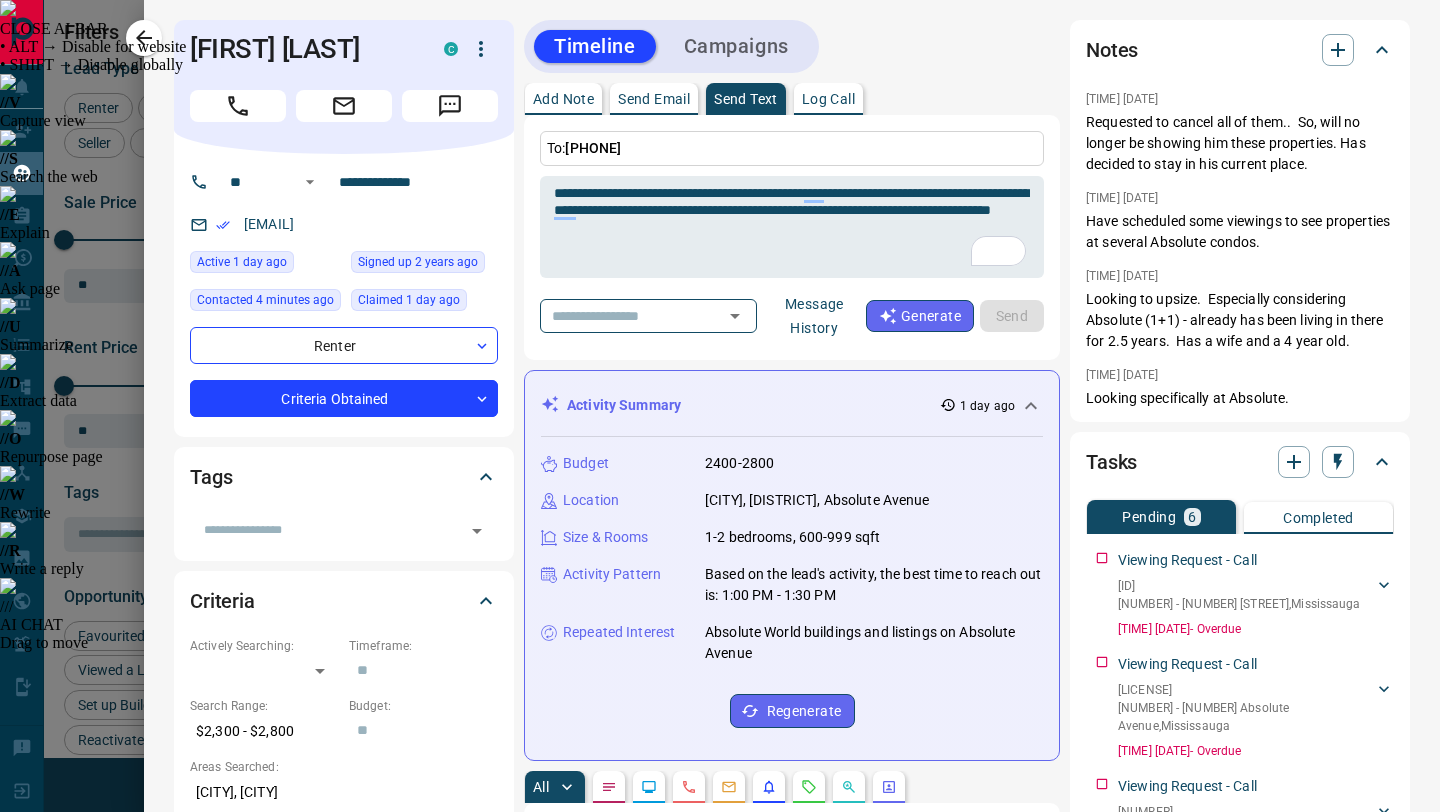 type 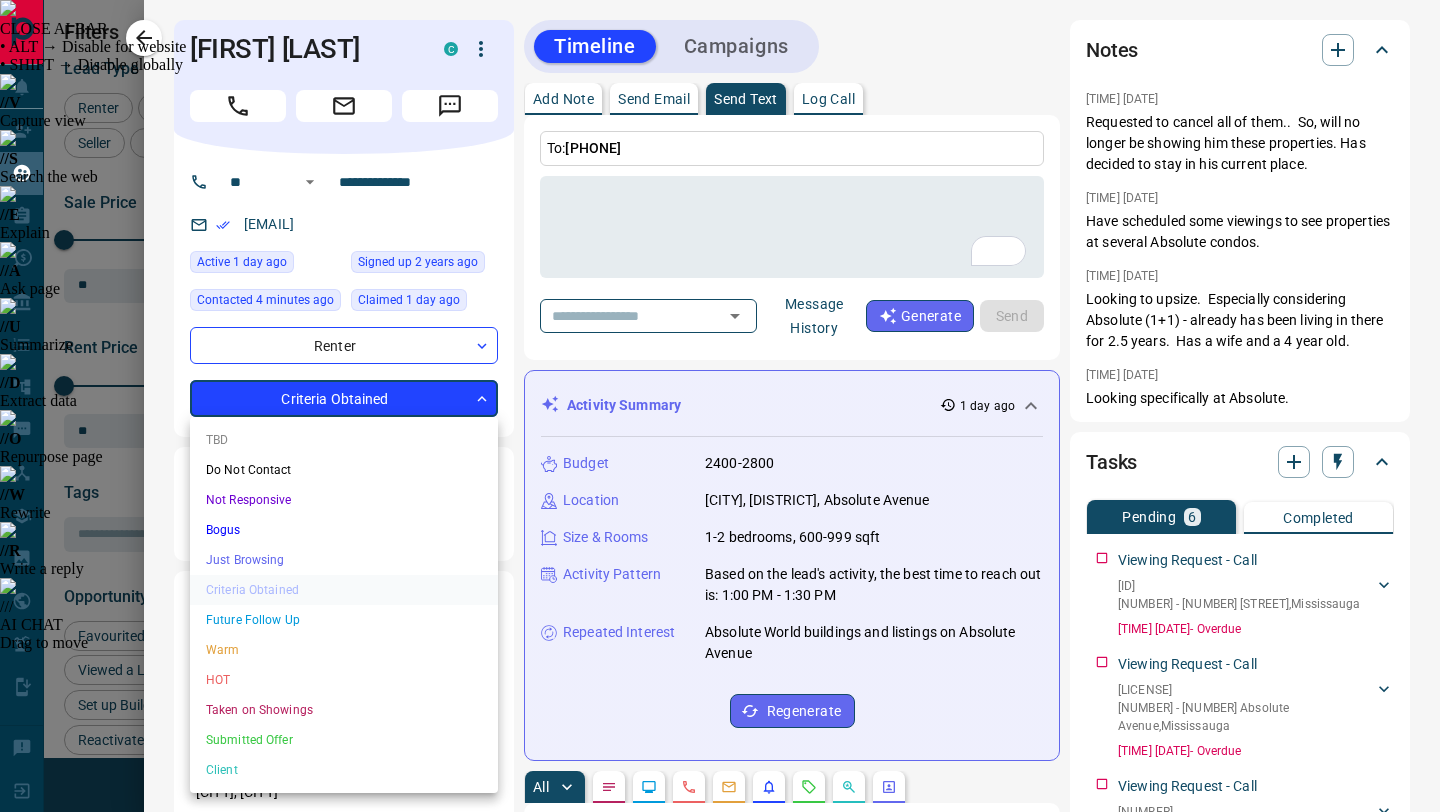 click on "Lead Transfers Claim Leads My Leads Tasks Opportunities Deals Campaigns Automations Messages Broker Bay Training Media Services Agent Resources Precon Worksheet Mobile Apps Disclosure Logout My Leads Filters 1 Manage Tabs New Lead All 945 TBD 52 Do Not Contact - Not Responsive 246 Bogus 32 Just Browsing 317 Criteria Obtained 38 Future Follow Up 170 Warm 23 HOT 7 Taken on Showings 4 Submitted Offer 2 Client 54 Name Details Last Active Claimed Date Status Tags [LAST] [TYPE] C $2K - $3K [CITY] 1 day ago Active Viewing Request Contacted in 3 hours 1 day ago Signed up 2 years ago Criteria Obtained + N K [TYPE] C $--- Downtown, [CITY], +2 6 years ago 1 week ago Signed up 7 years ago Just Browsing ISR Lead + [FIRST] [LAST] [TYPE] C $--- Downtown, West End, +1 6 years ago 1 week ago Signed up 9 years ago Criteria Obtained ISR Lead + [FIRST] [LAST] [TYPE] P C $0 - $1000M Midtown | Central, [CITY] 1 day ago Contacted 6 days ago 2 weeks ago Signed up 2 years ago Just Browsing ISR Lead + [FIRST] [LAST]" at bounding box center [720, 1472] 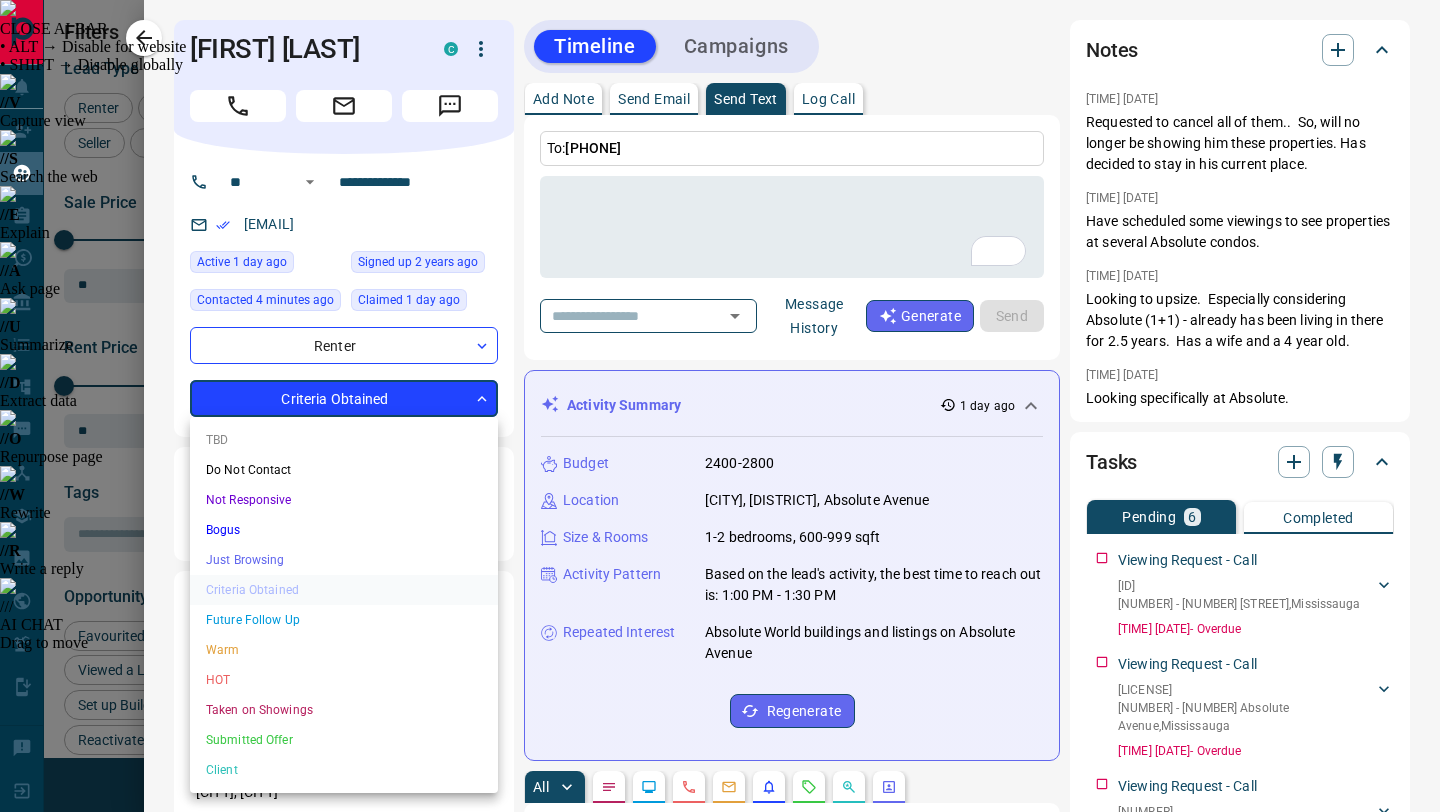 click on "Just Browsing" at bounding box center [344, 560] 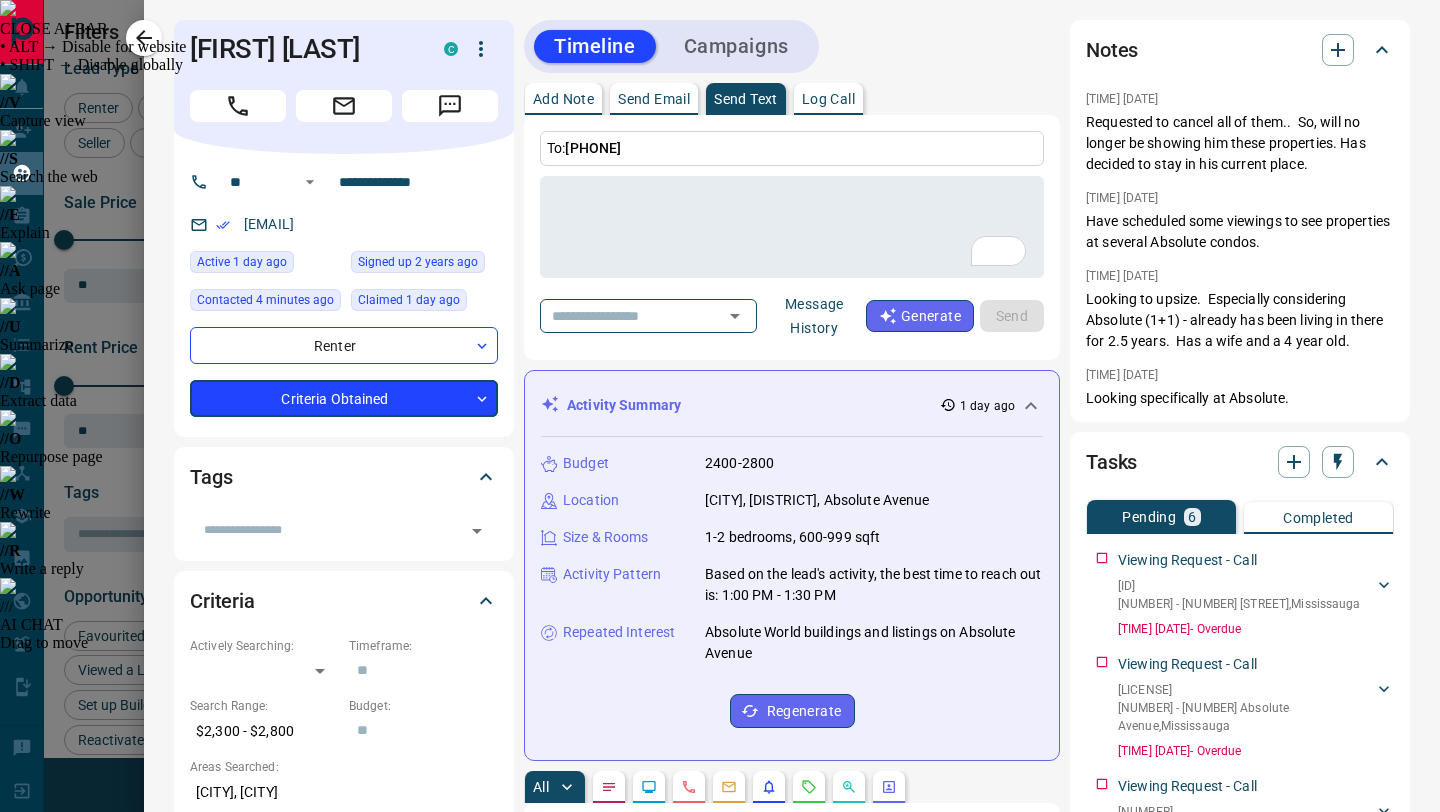type on "*" 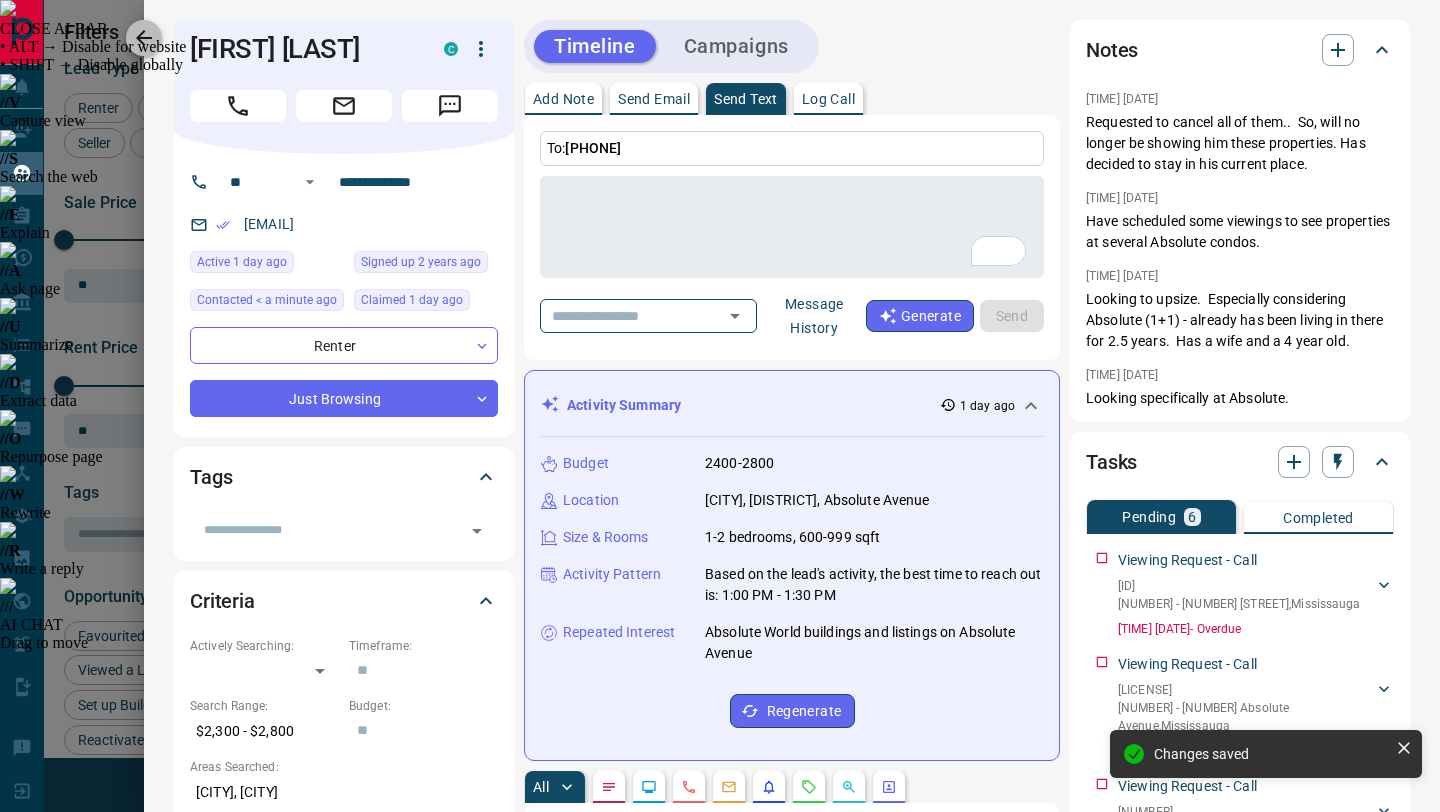 click 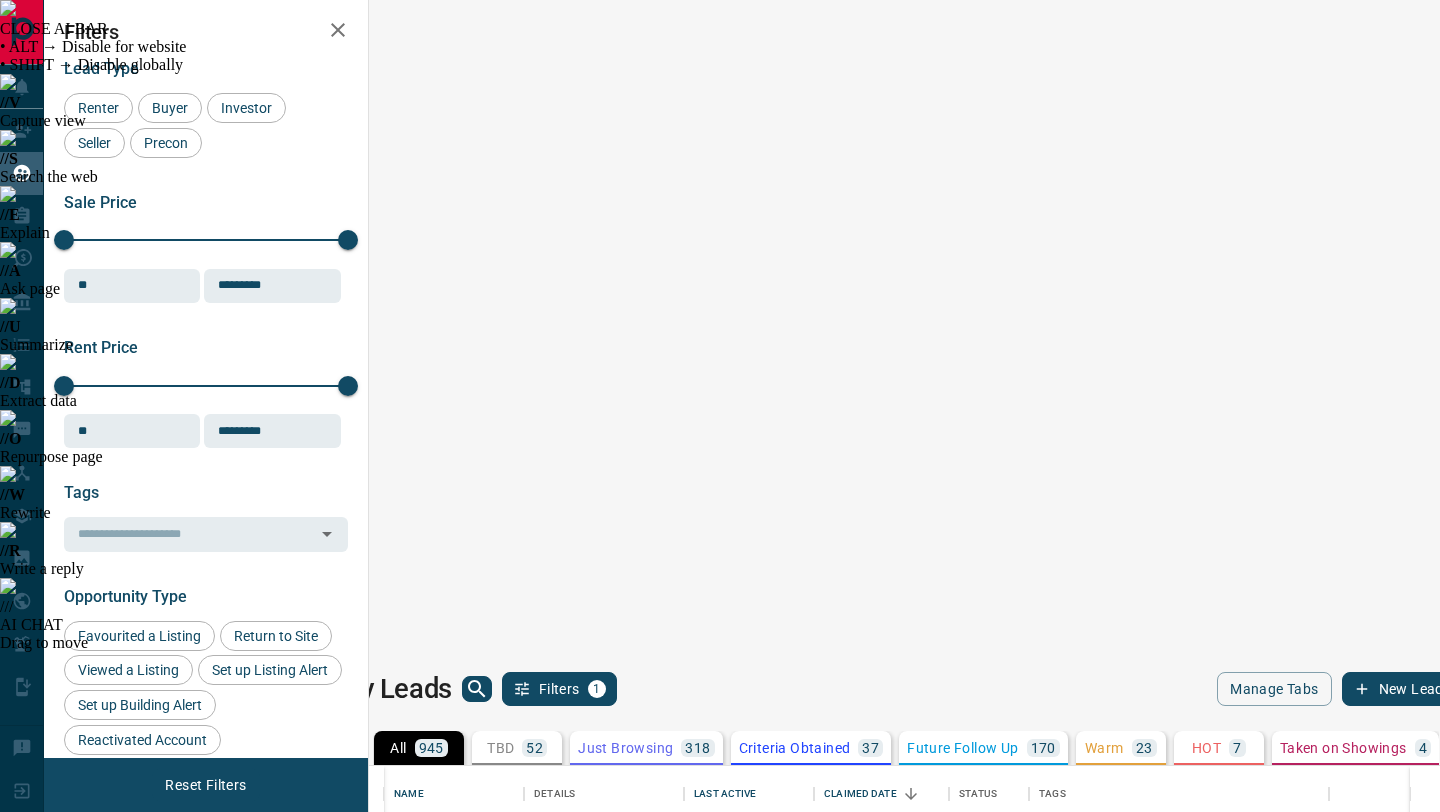 click on "[FIRST] [LAST]" at bounding box center [439, 844] 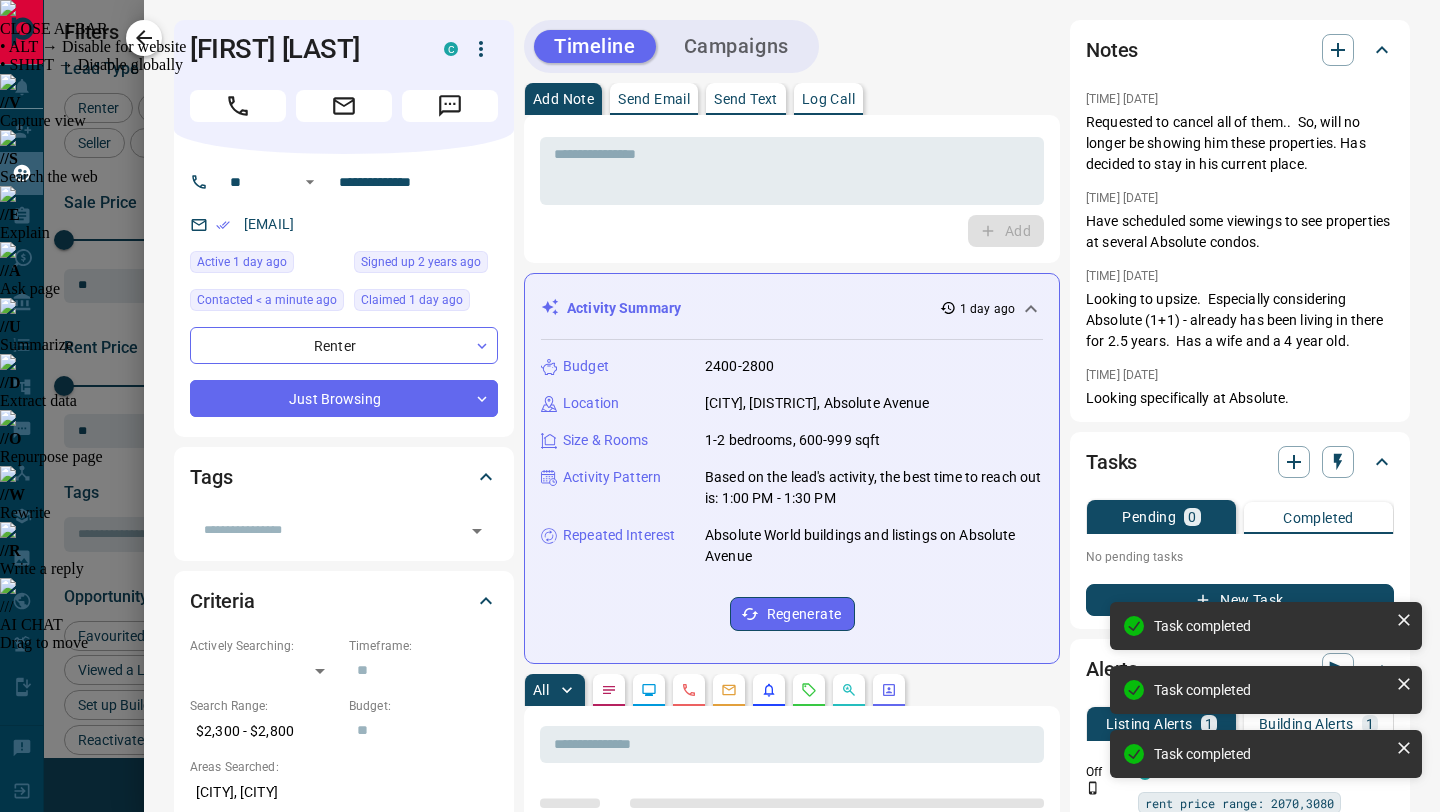 click 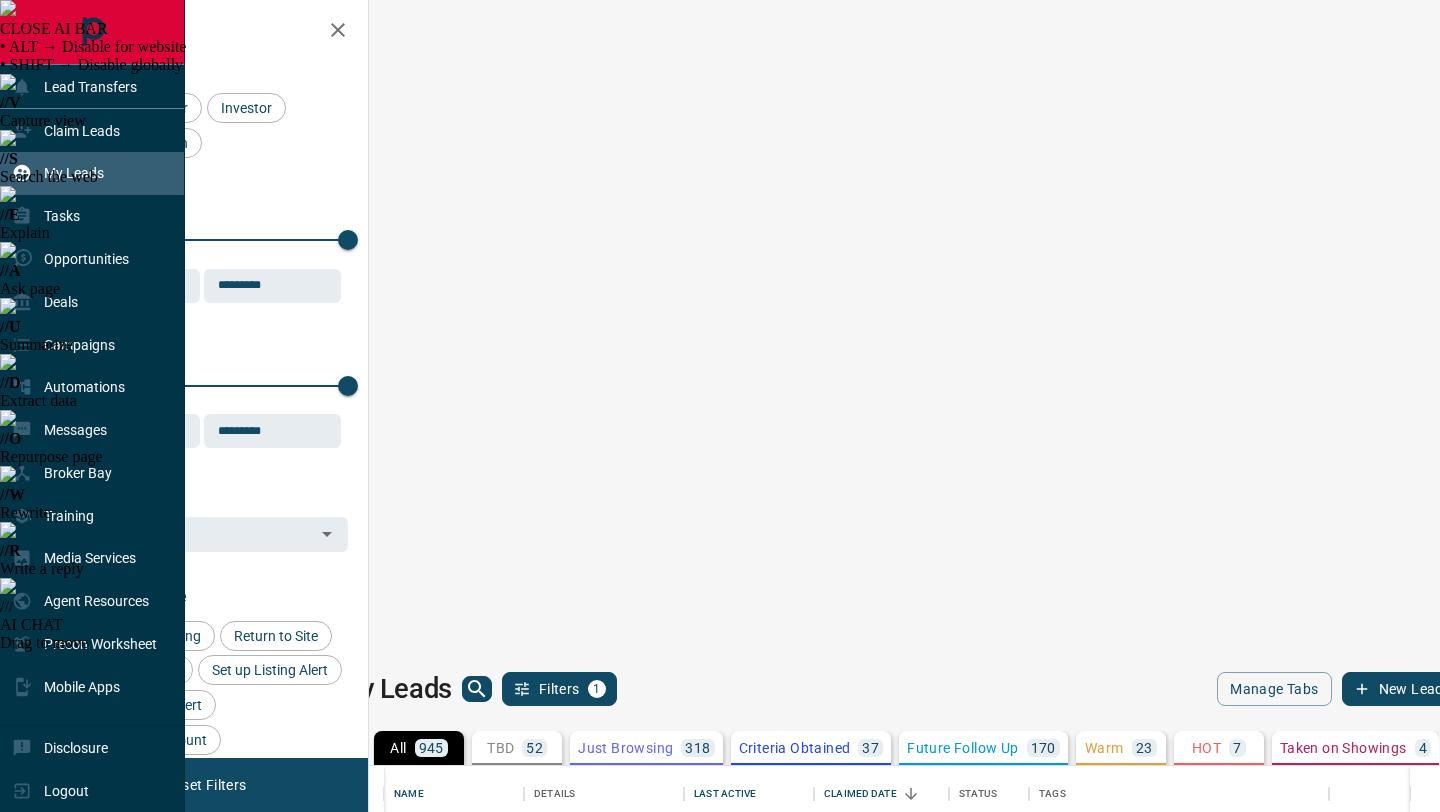 click on "My Leads" at bounding box center [58, 173] 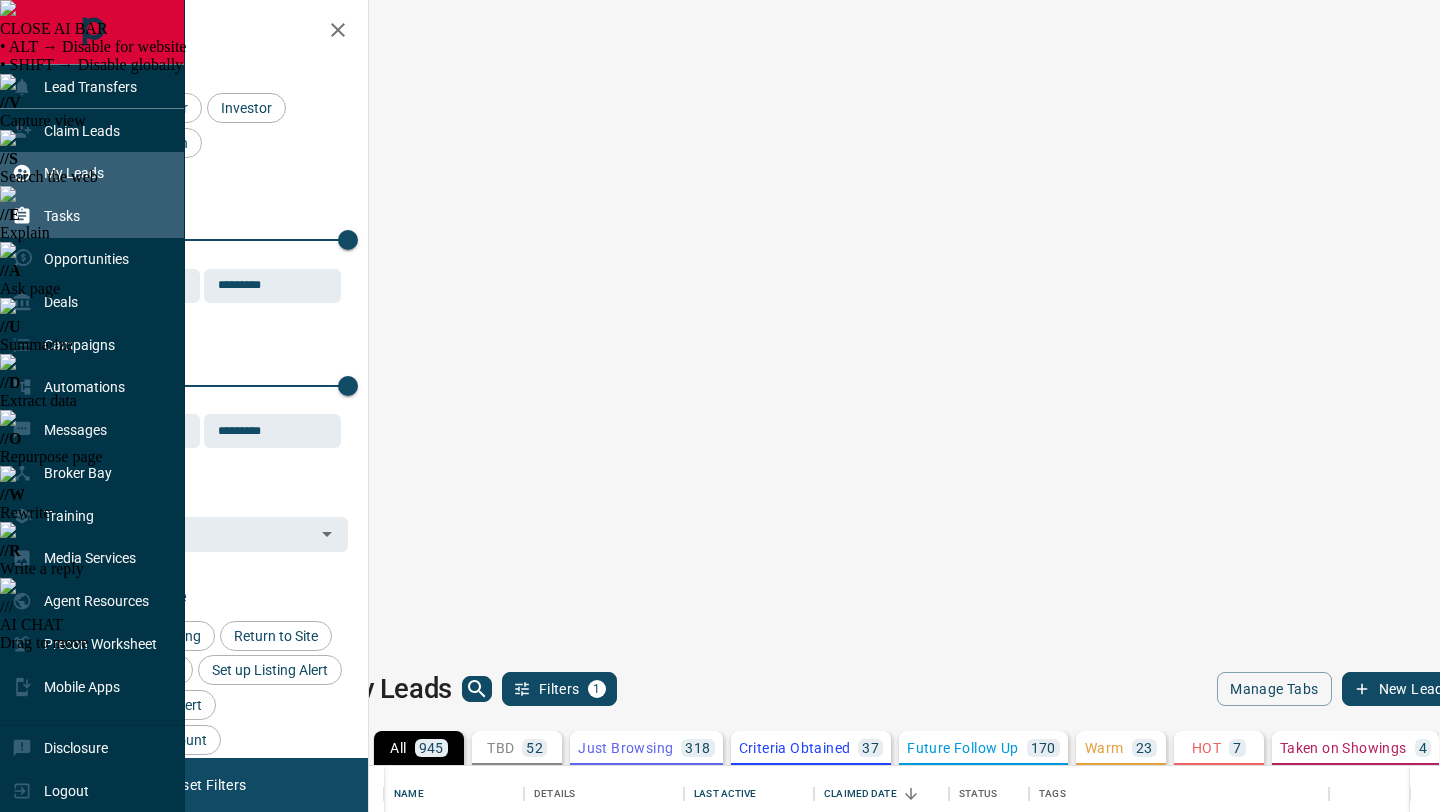 click on "Tasks" at bounding box center (46, 216) 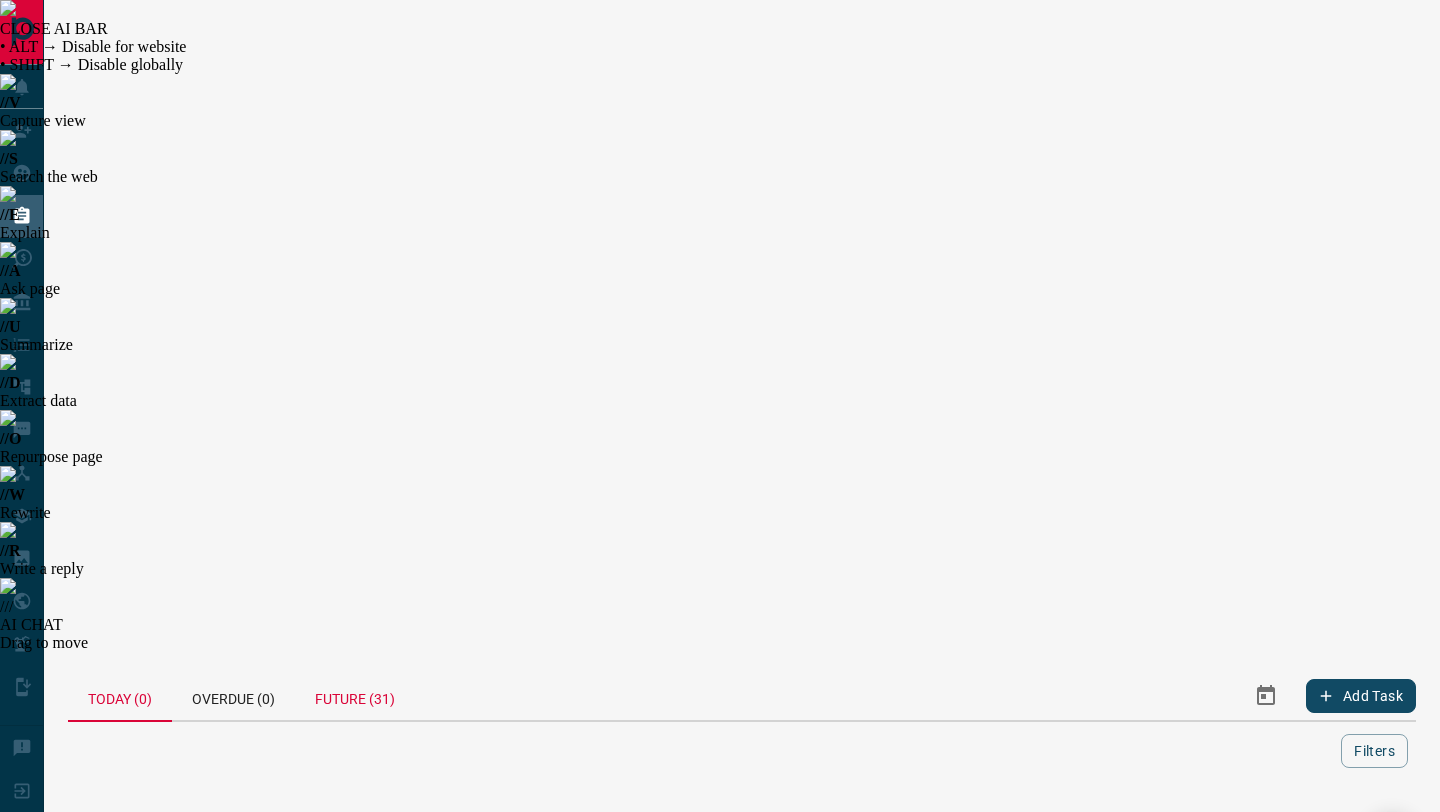 click on "Future (31)" at bounding box center (355, 696) 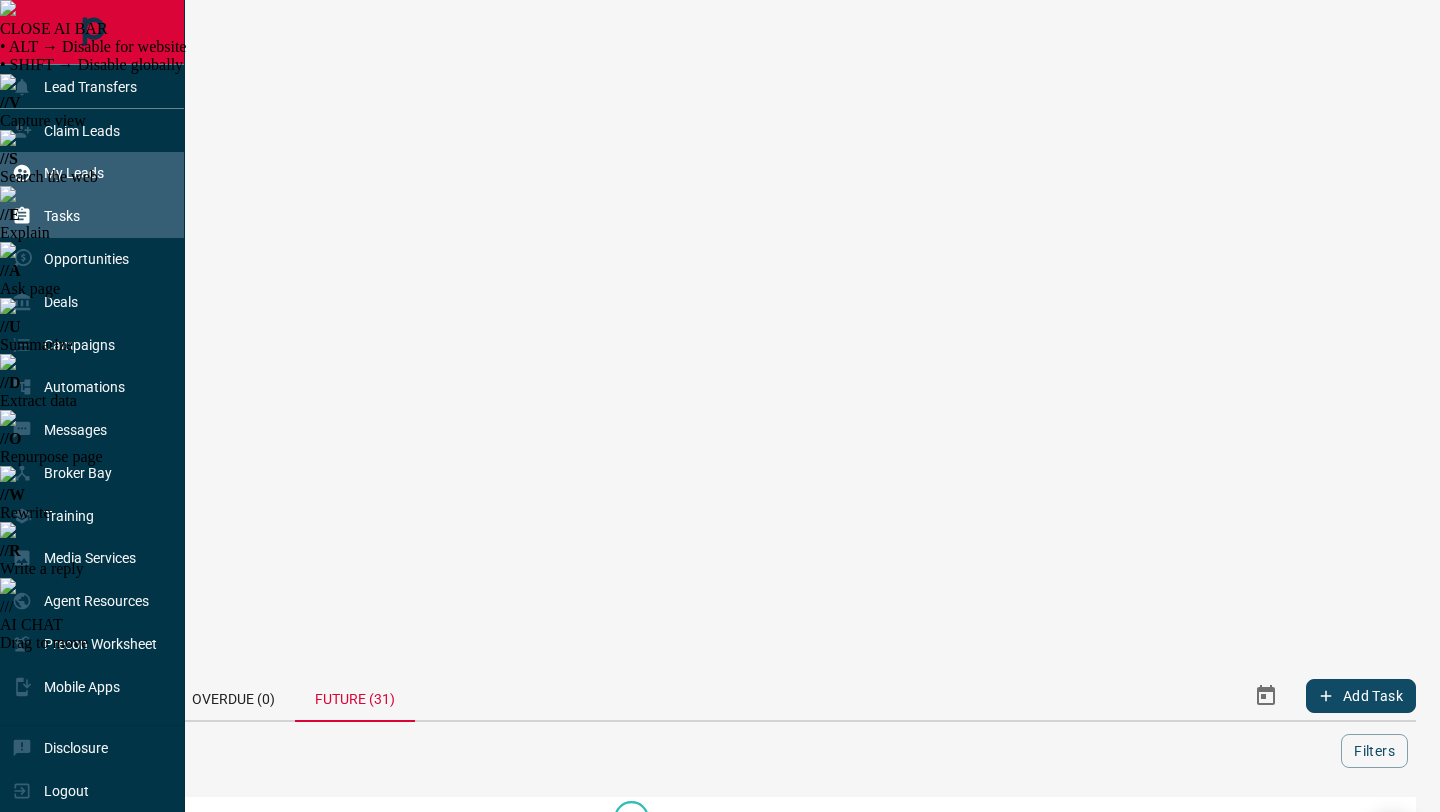 click on "My Leads" at bounding box center [74, 173] 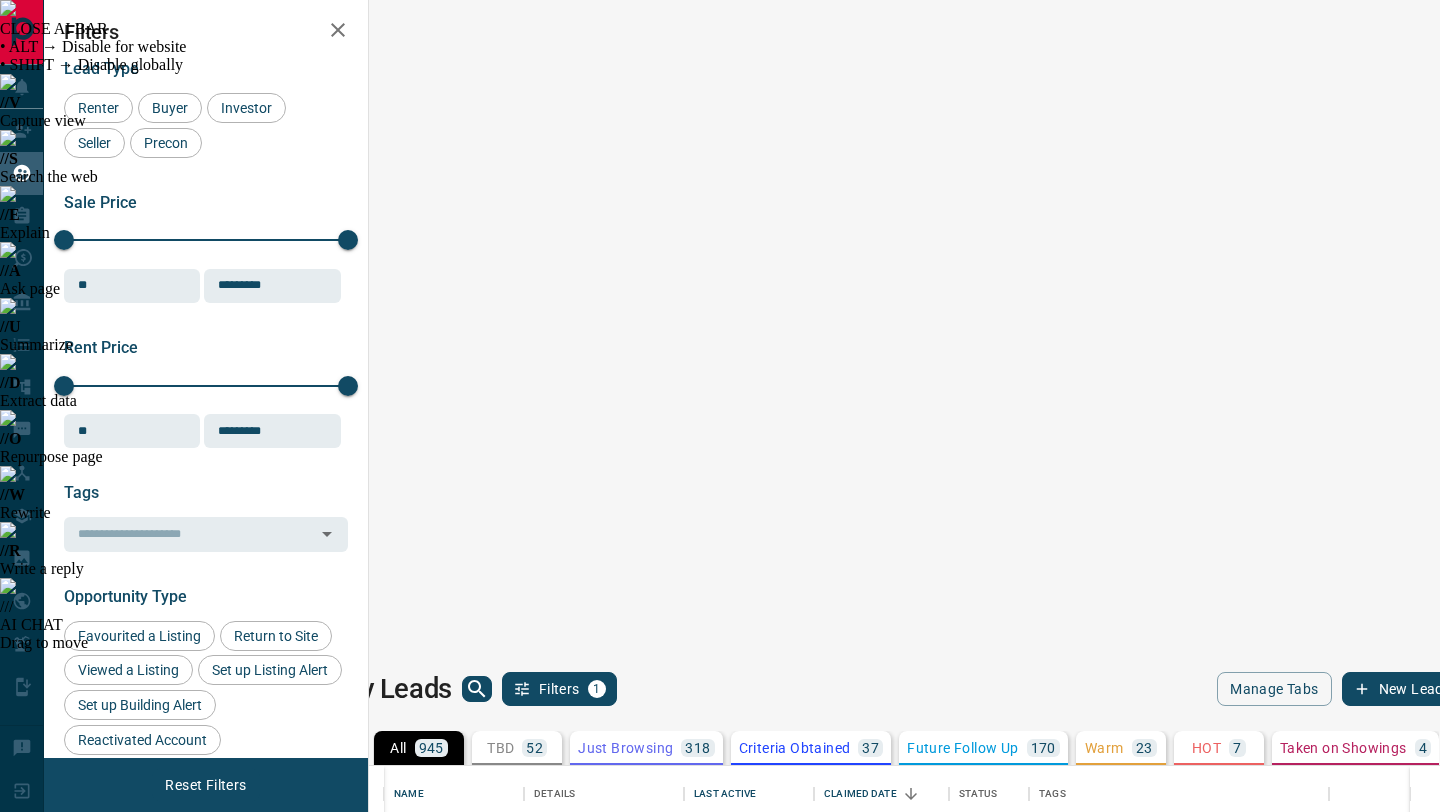 scroll, scrollTop: 1, scrollLeft: 1, axis: both 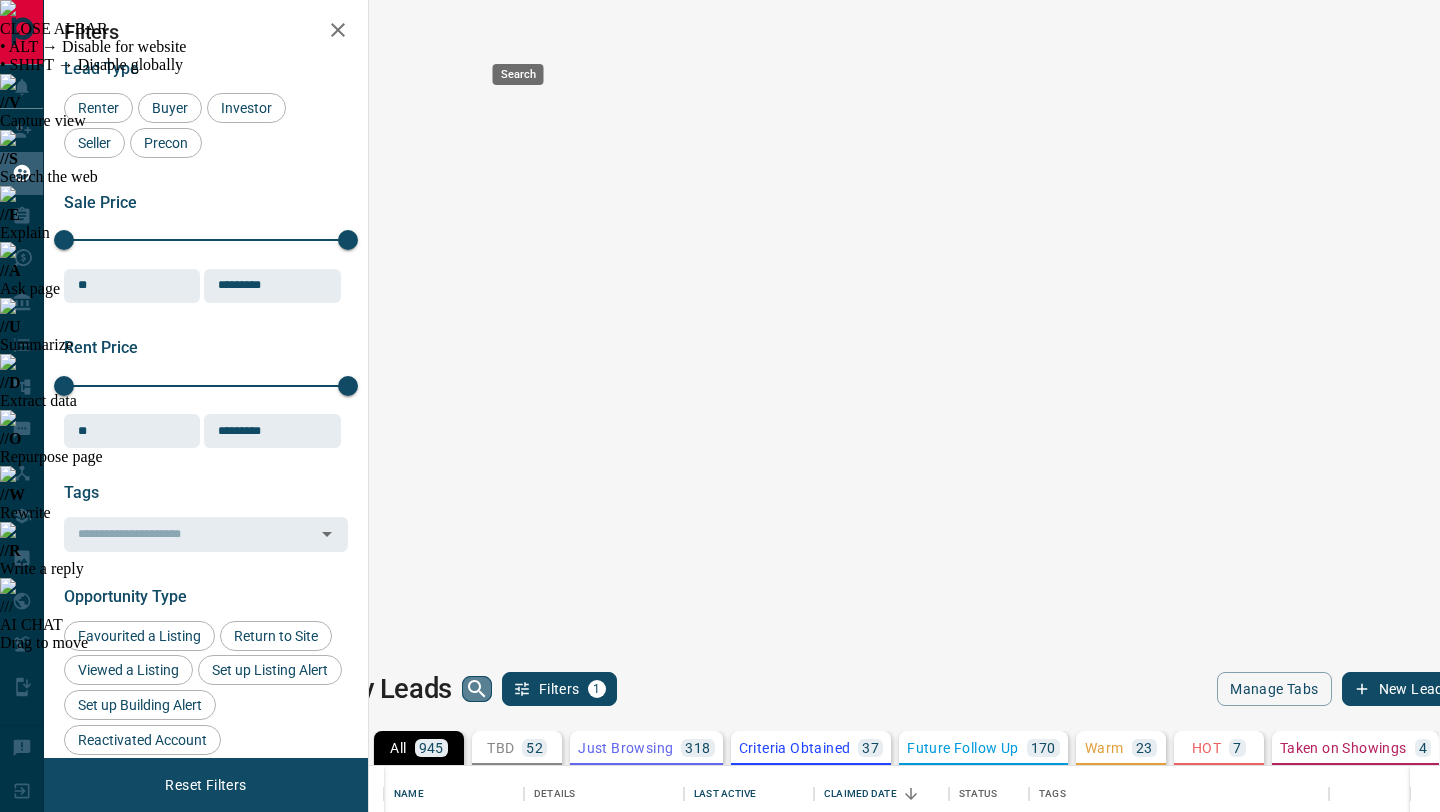 click 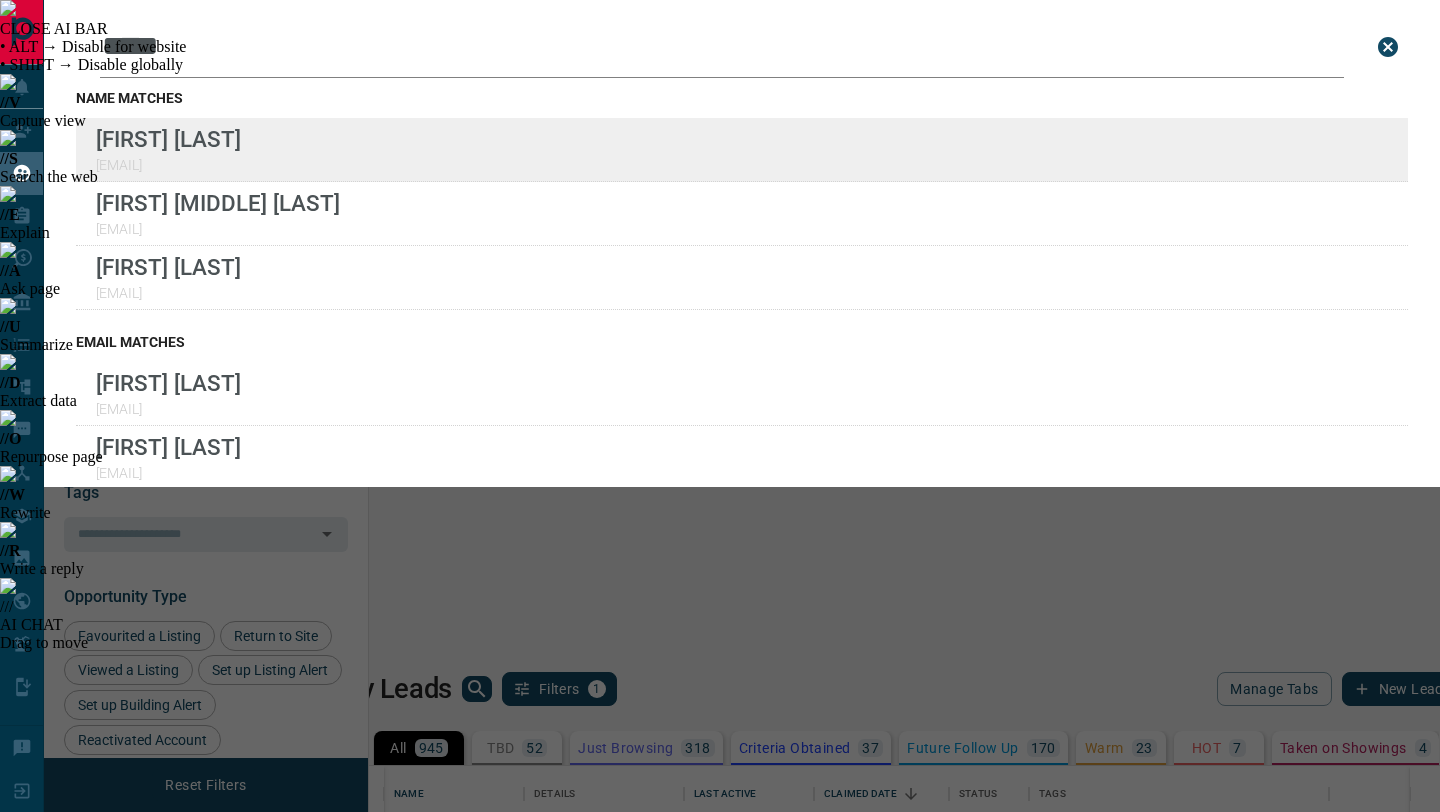type on "*****" 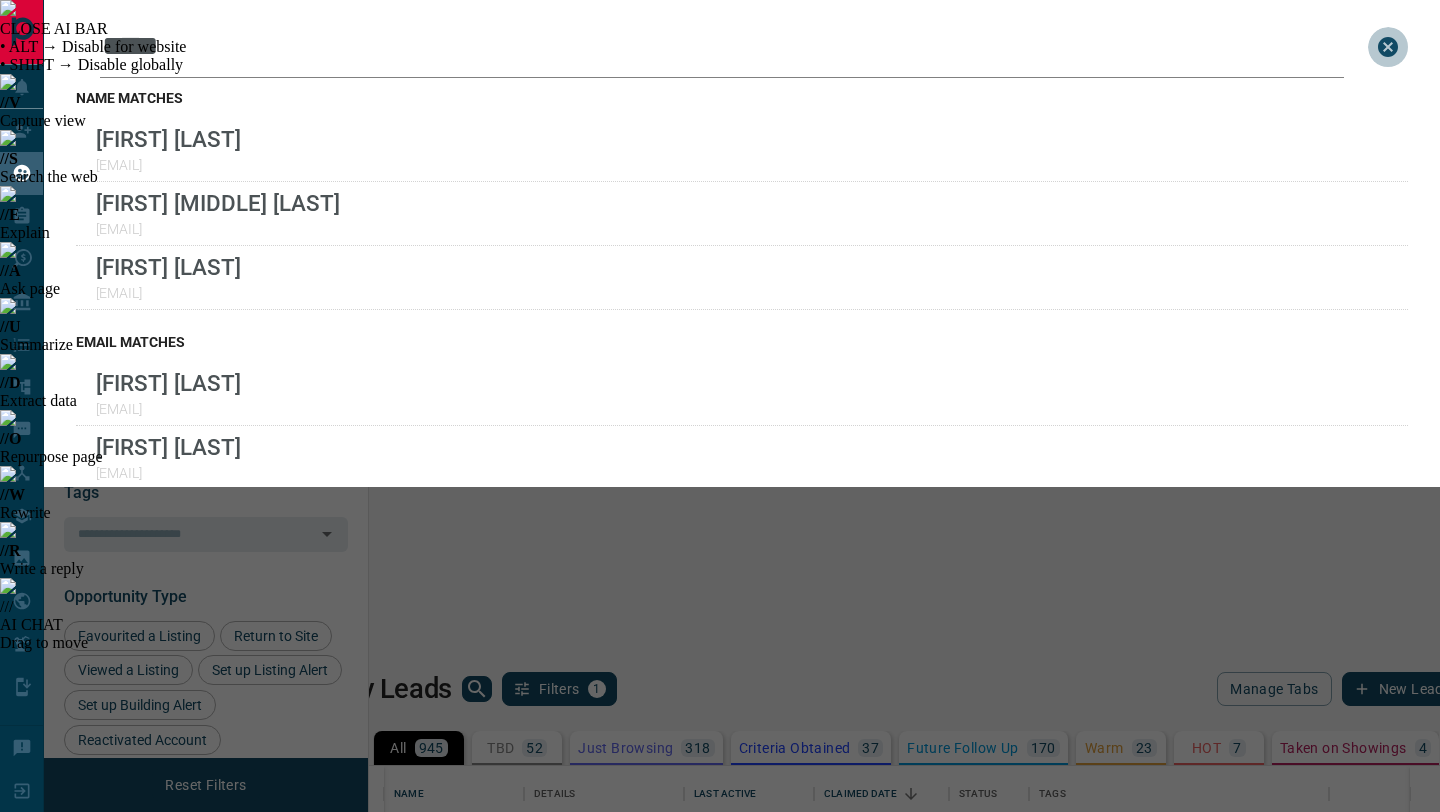 click 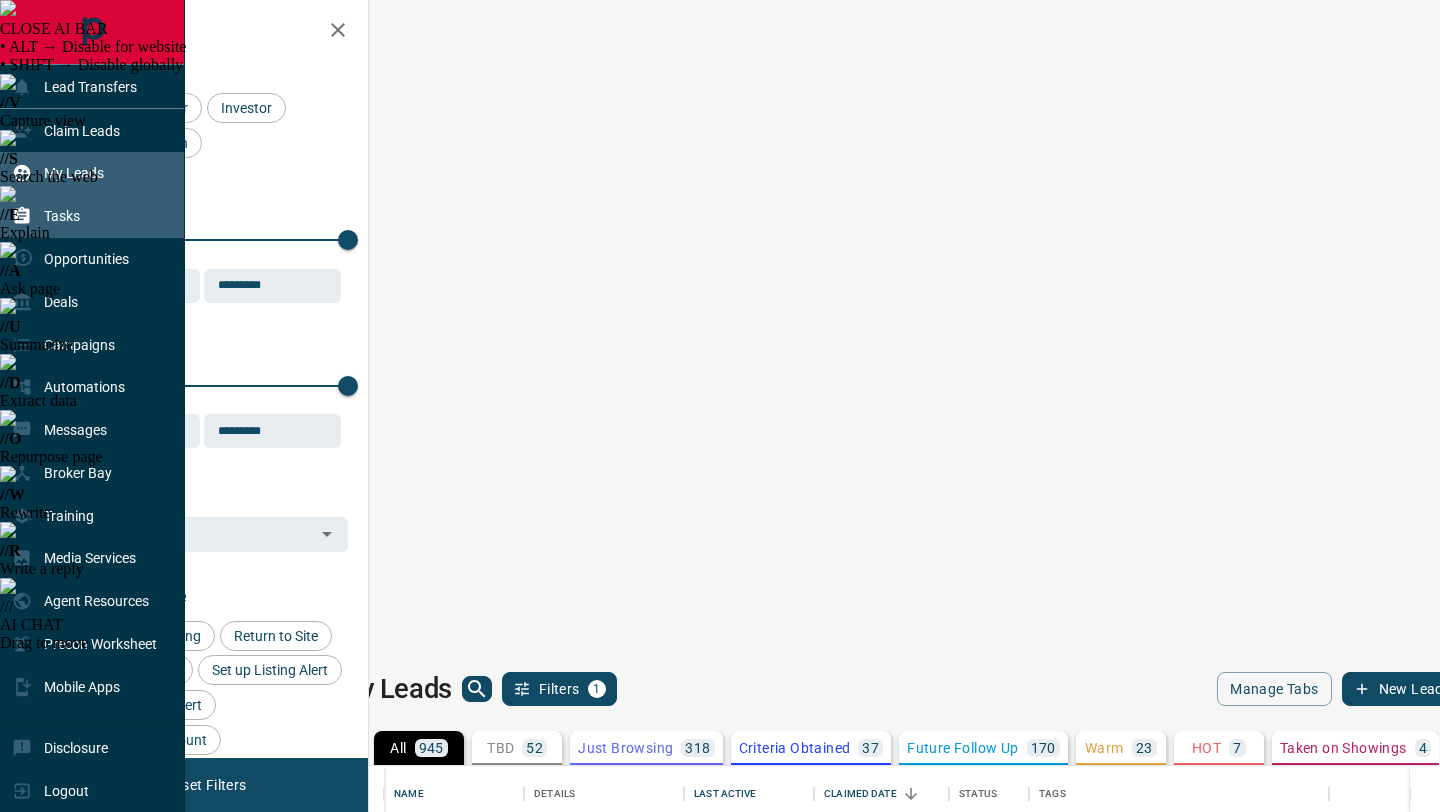click on "Tasks" at bounding box center [62, 216] 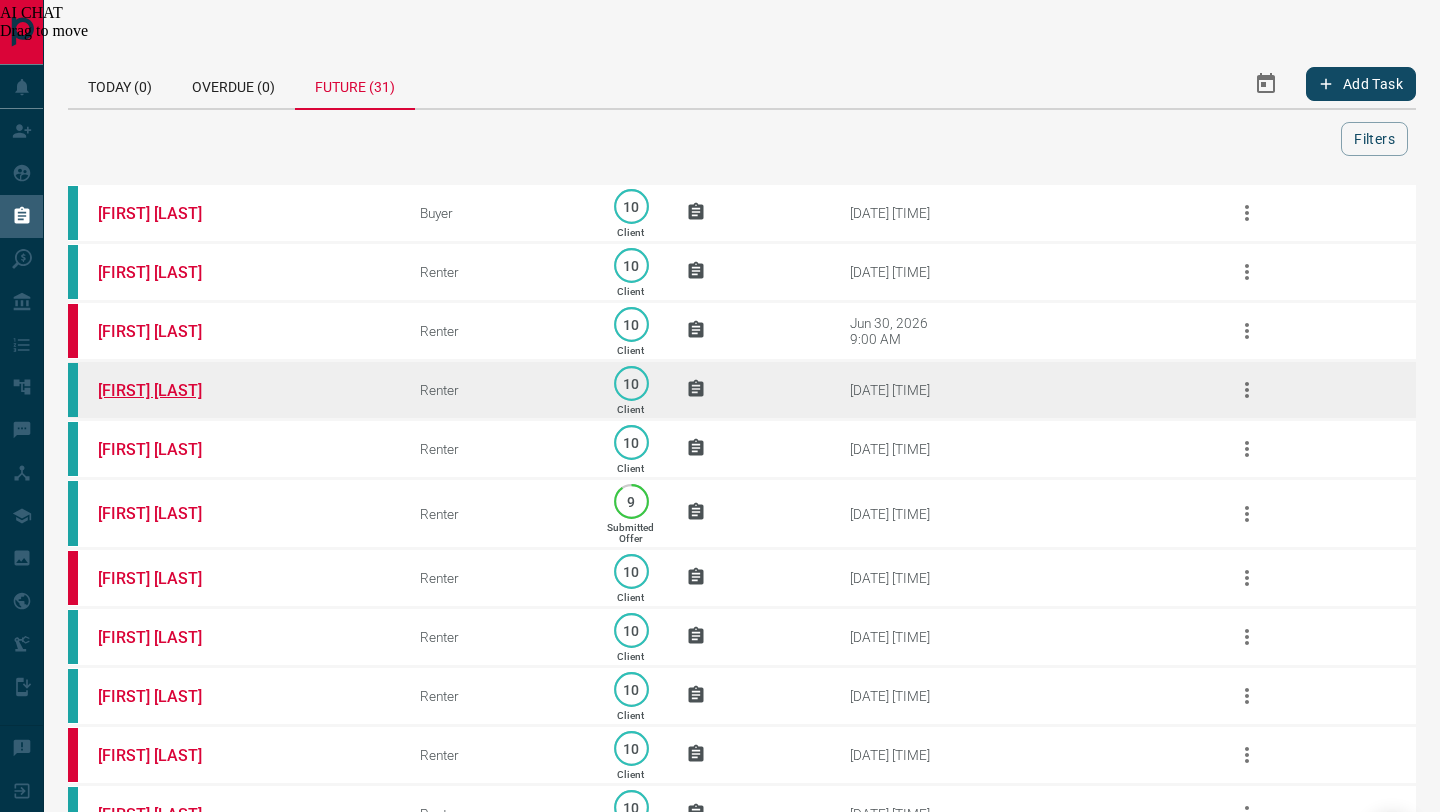 scroll, scrollTop: 706, scrollLeft: 0, axis: vertical 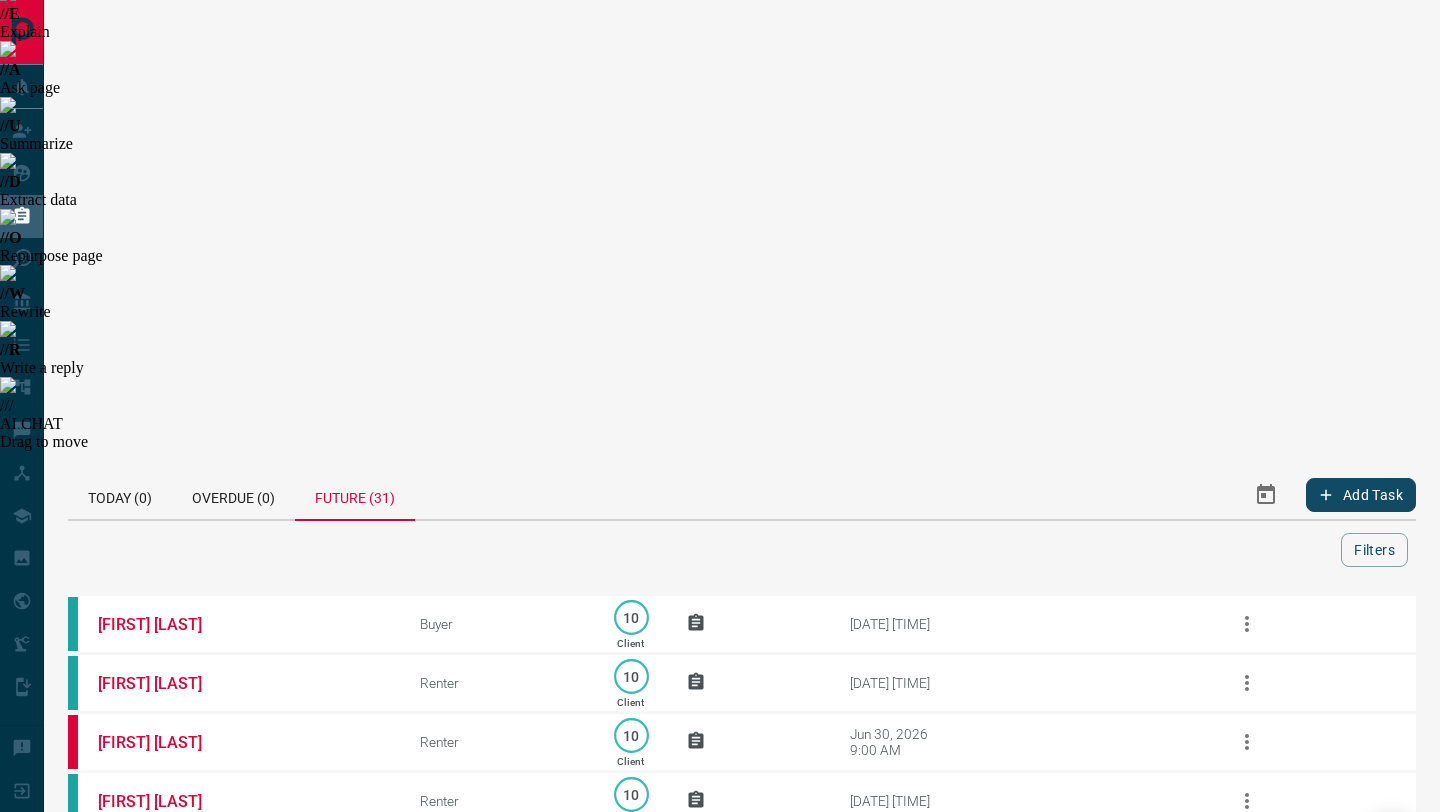 click on "[FIRST] [LAST]" at bounding box center [173, 1107] 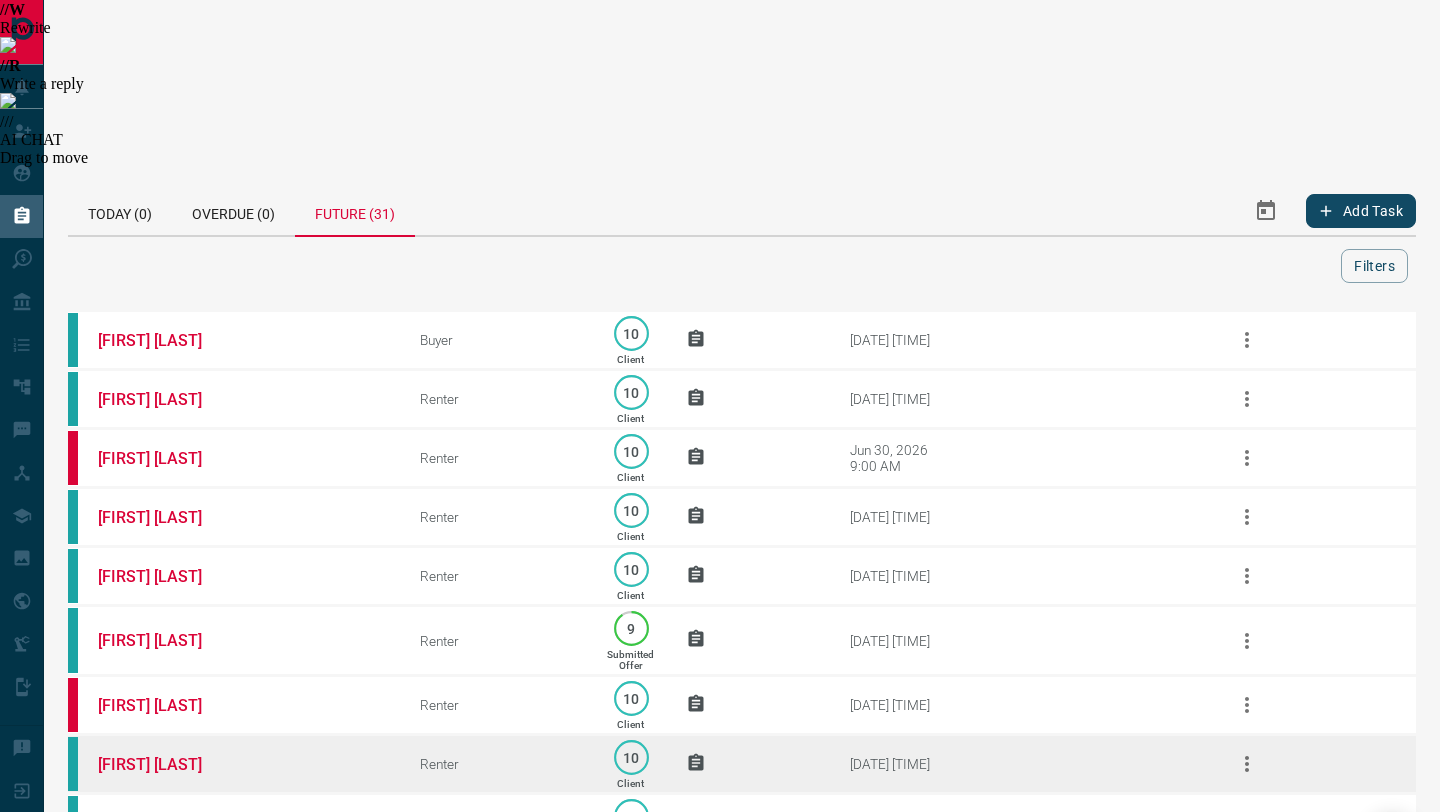 scroll, scrollTop: 509, scrollLeft: 0, axis: vertical 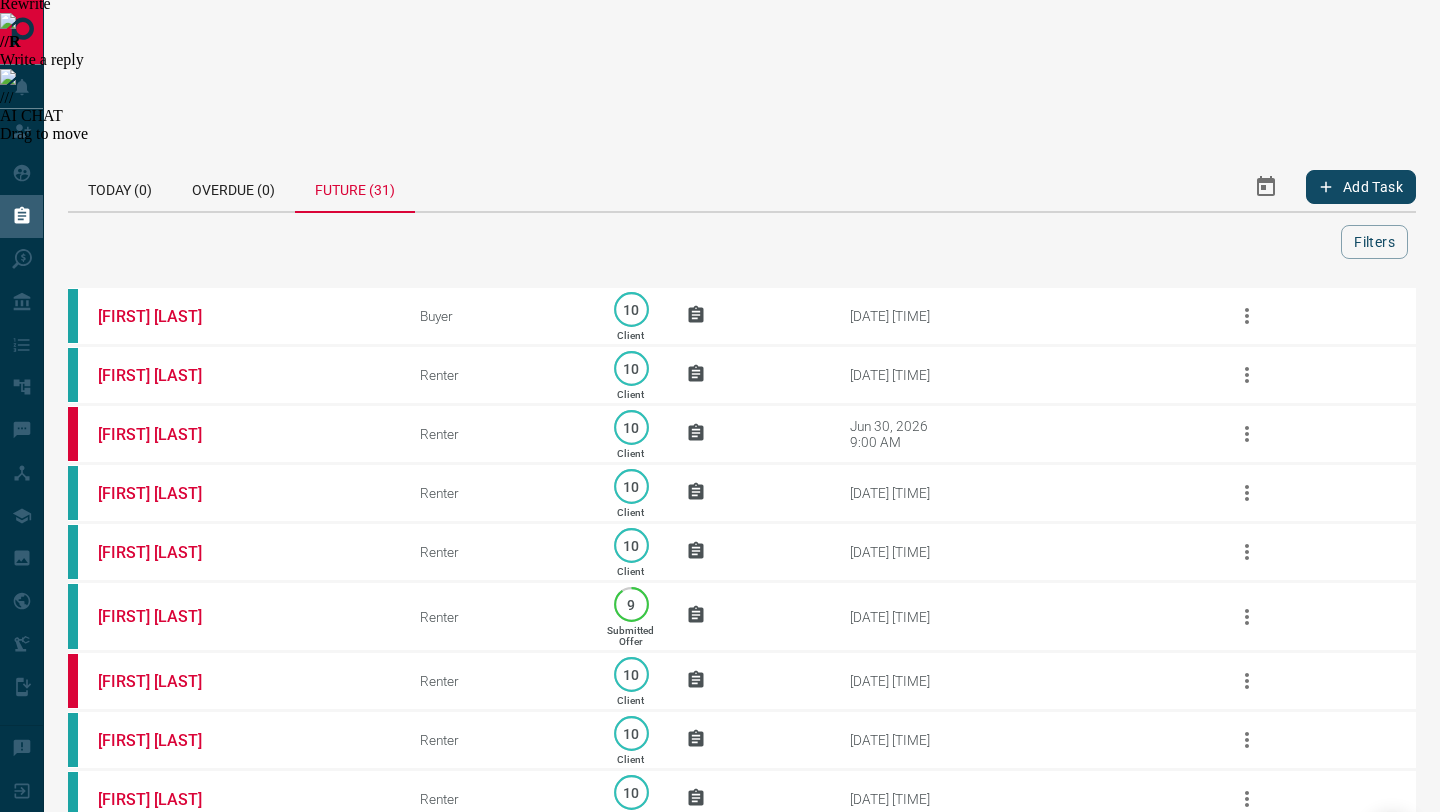click on "[FIRST] [LAST]" at bounding box center (173, 917) 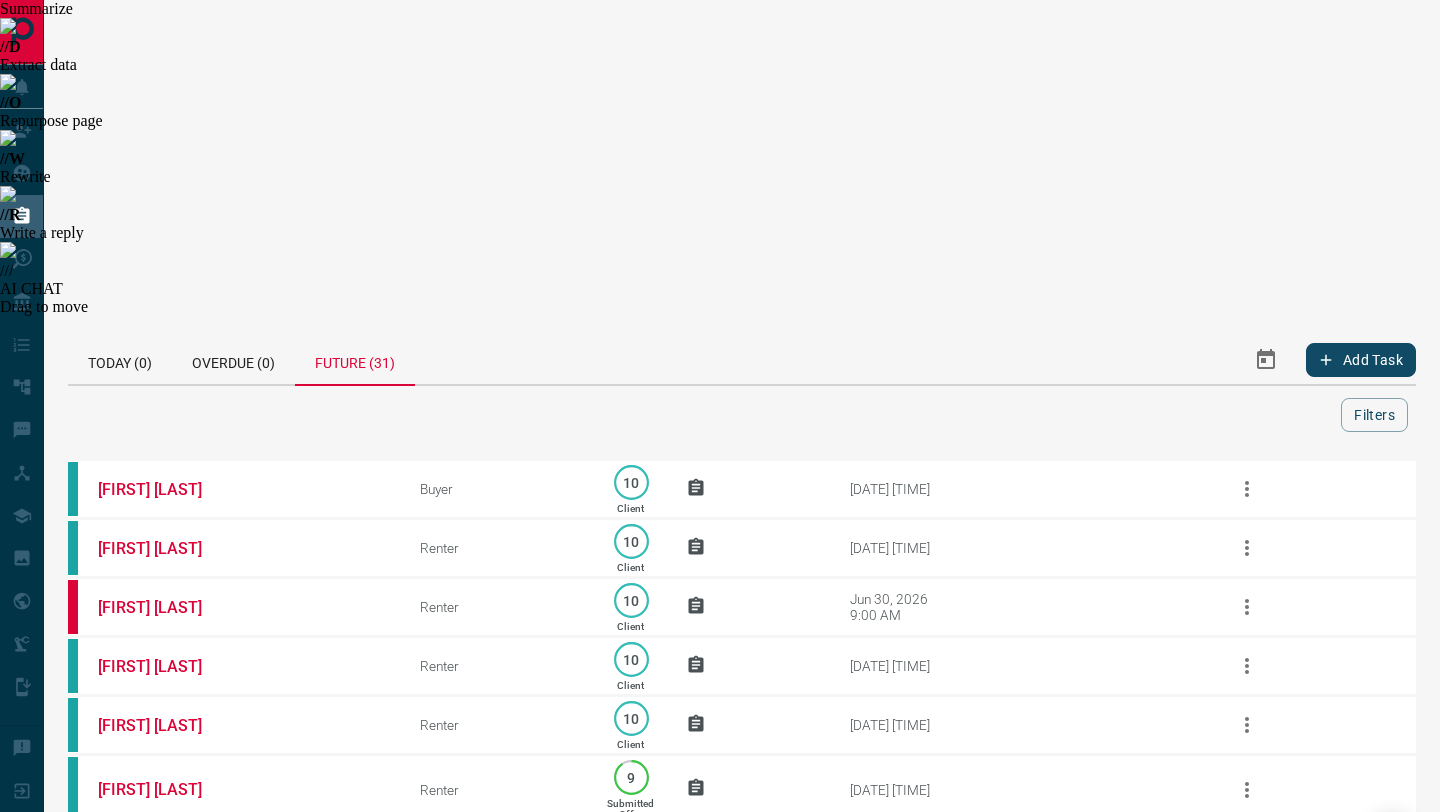scroll, scrollTop: 0, scrollLeft: 0, axis: both 